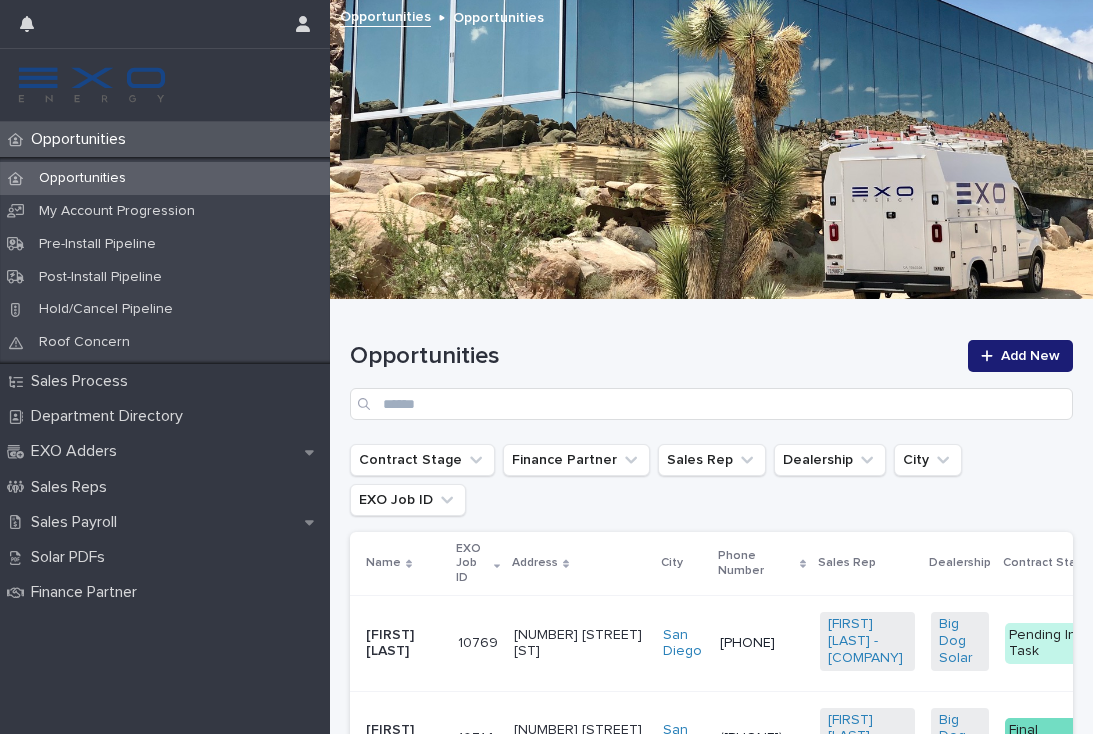 scroll, scrollTop: 0, scrollLeft: 0, axis: both 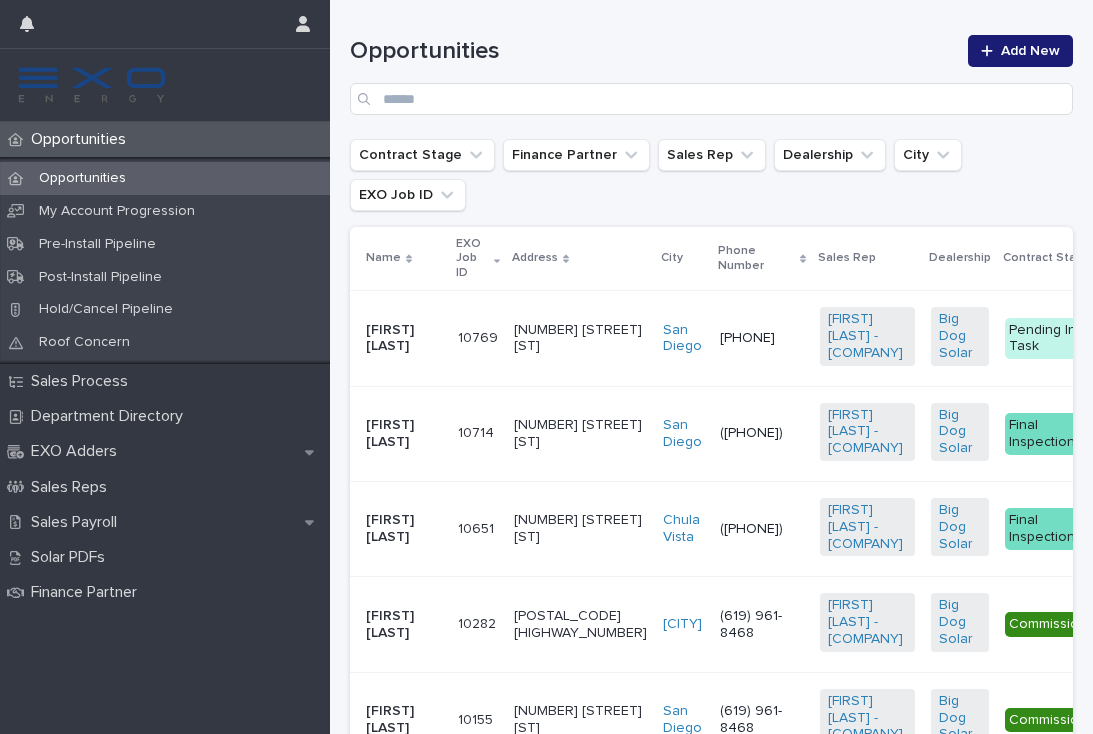 click on "Final Inspection" at bounding box center [1056, 433] 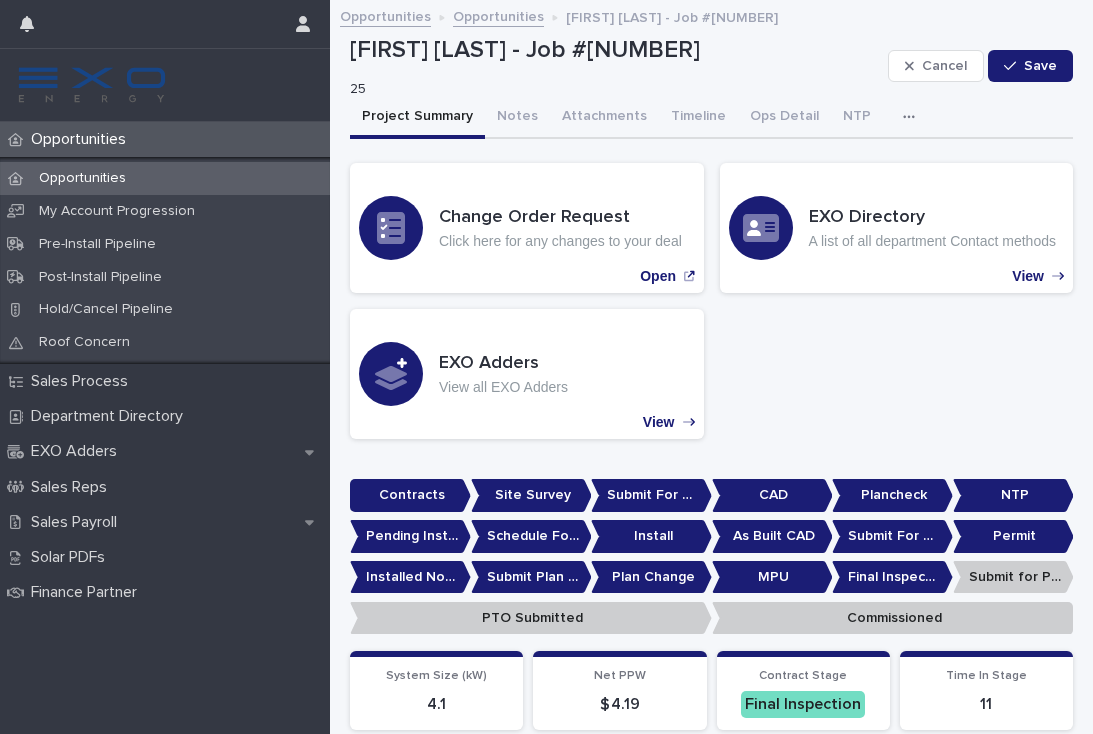 scroll, scrollTop: -6, scrollLeft: 0, axis: vertical 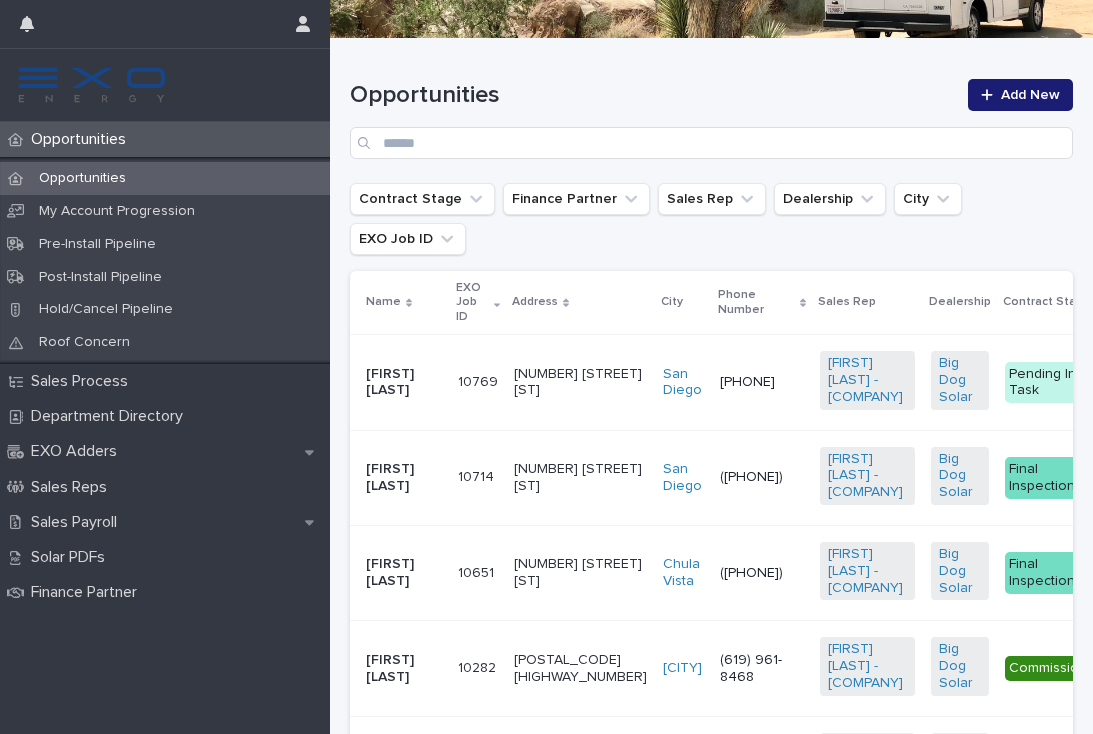 click on "Final Inspection" at bounding box center (1056, 572) 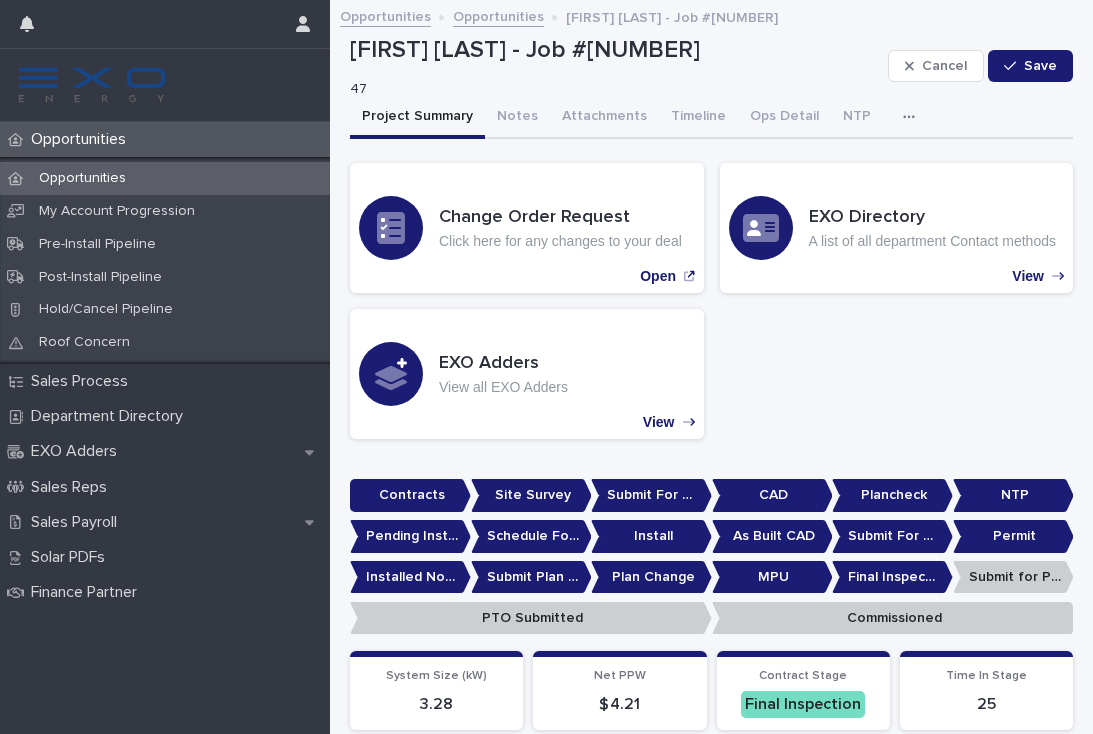 scroll, scrollTop: 0, scrollLeft: 0, axis: both 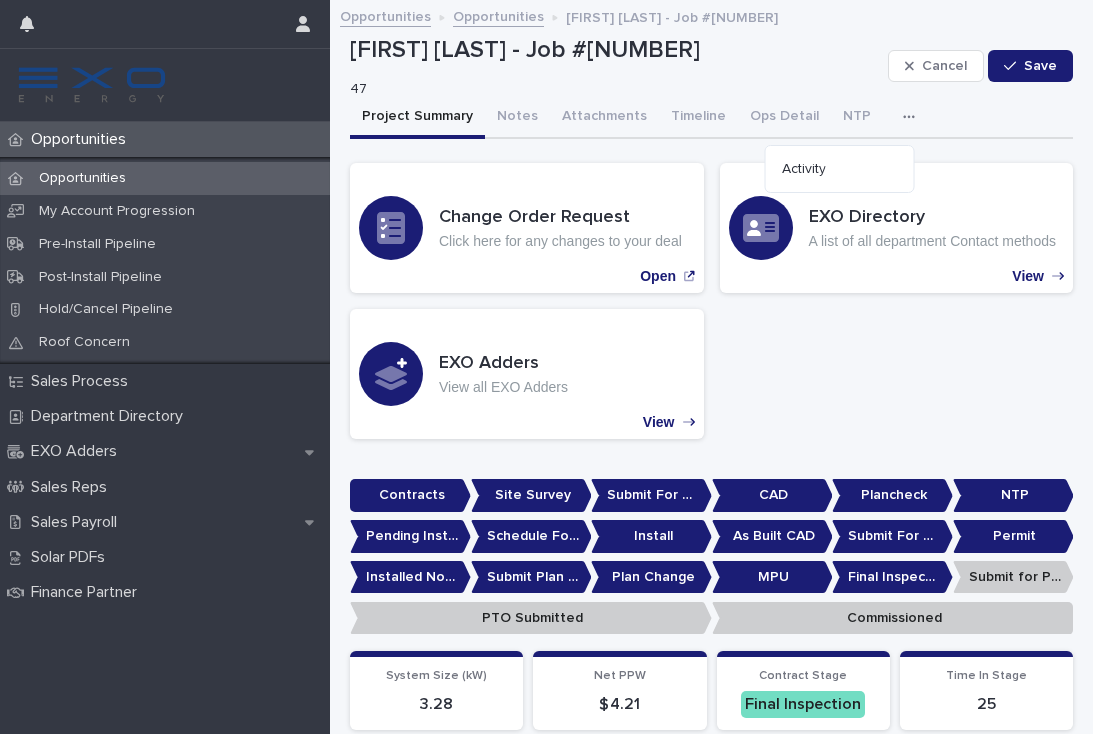 click on "Activity" at bounding box center (840, 169) 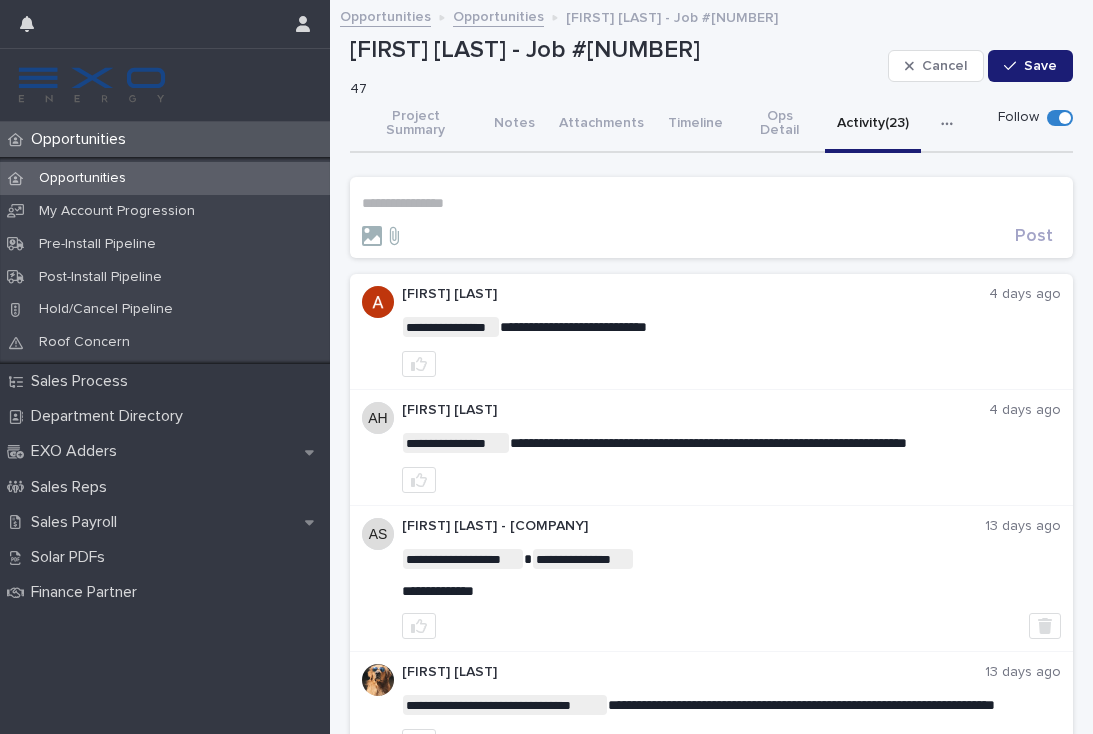 click on "**********" at bounding box center (711, 217) 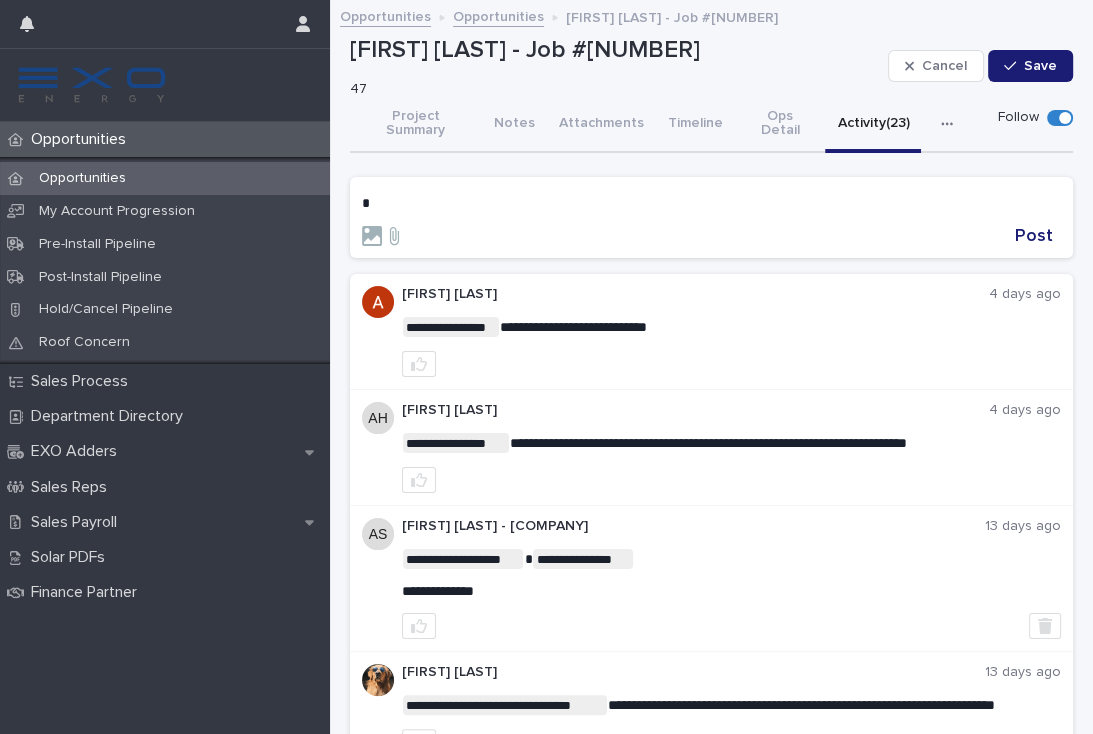 type 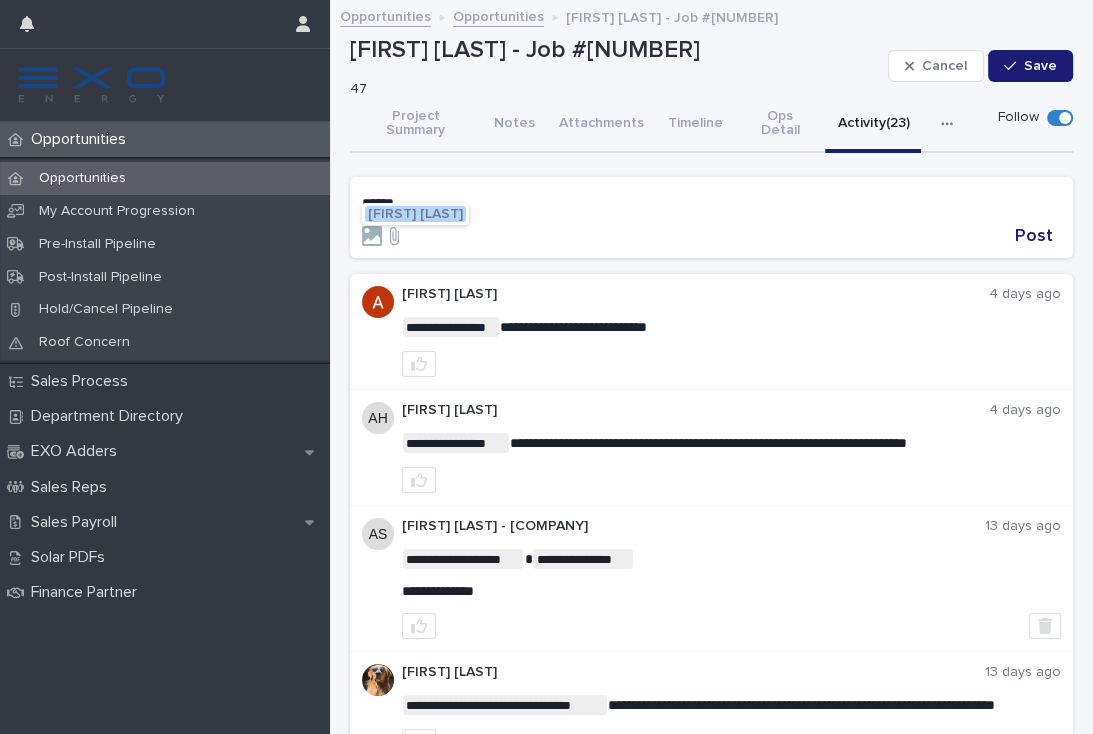 click on "[FIRST] [LAST]" at bounding box center [415, 214] 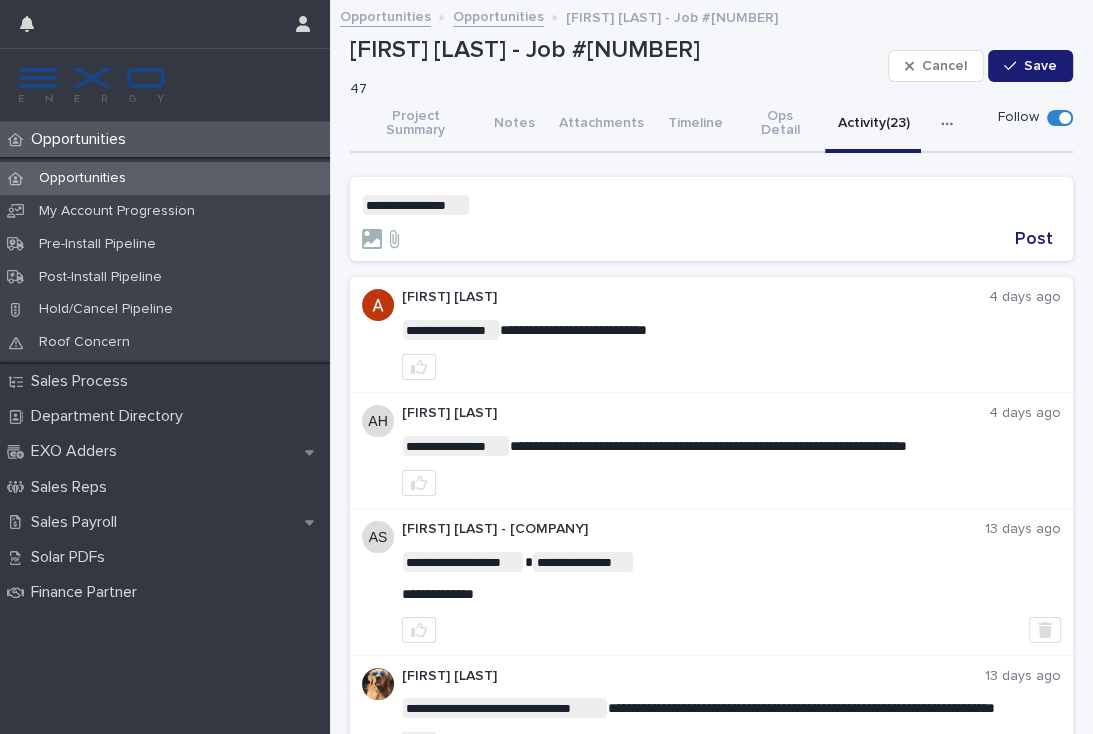 click on "**********" at bounding box center [711, 205] 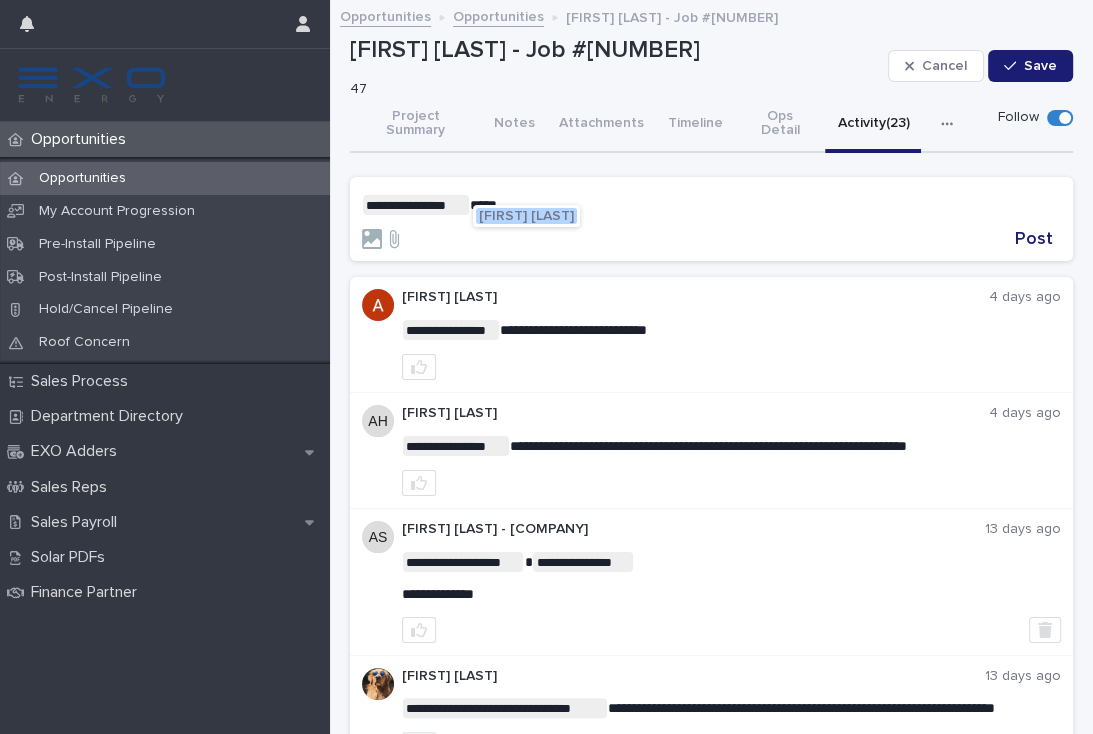 click on "[FIRST] [LAST]" at bounding box center (526, 216) 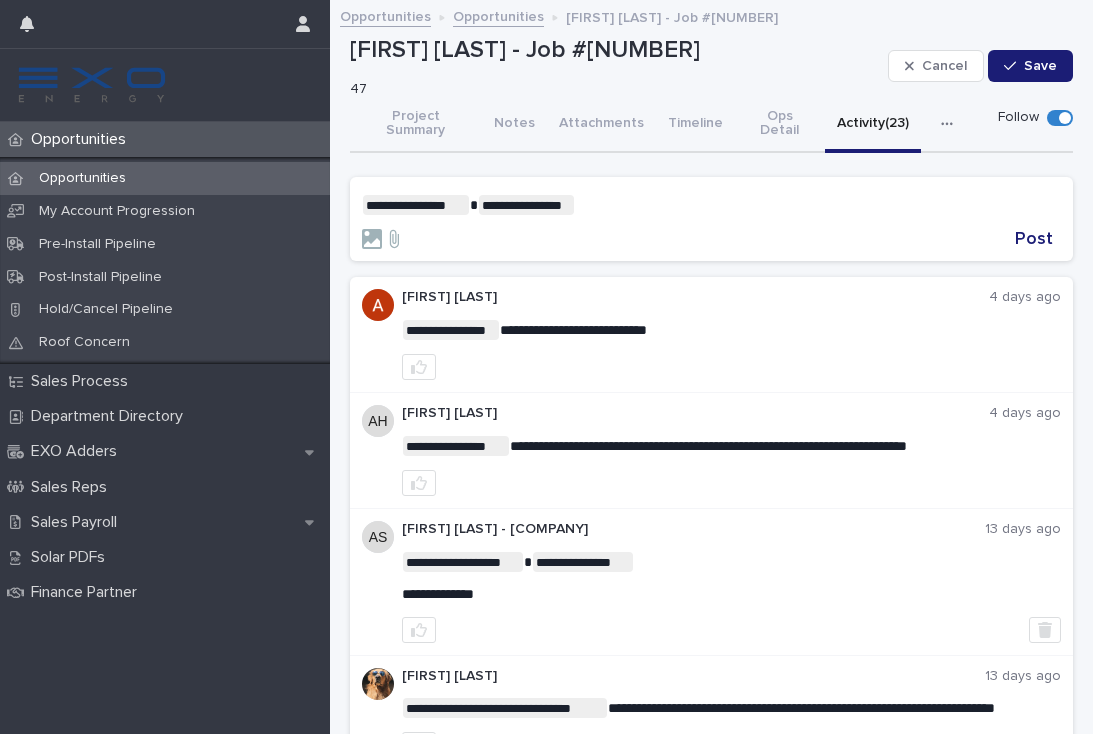 click on "**********" at bounding box center (711, 205) 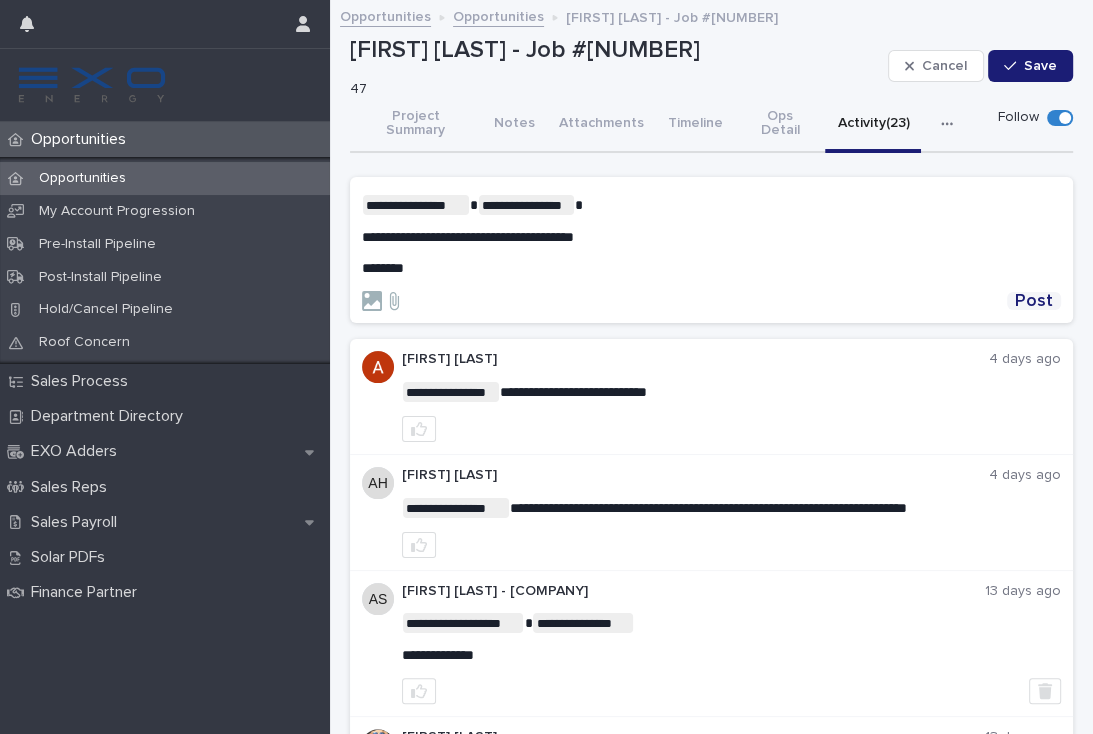 click on "Post" at bounding box center (1034, 301) 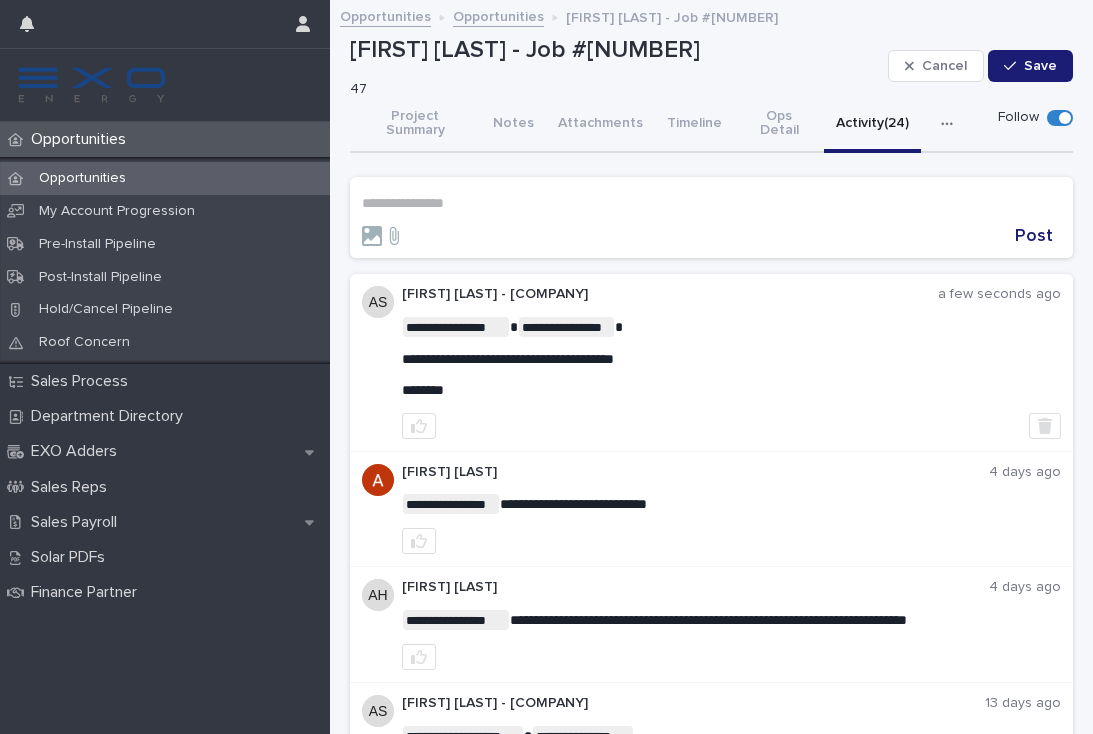 click on "Opportunities" at bounding box center [165, 139] 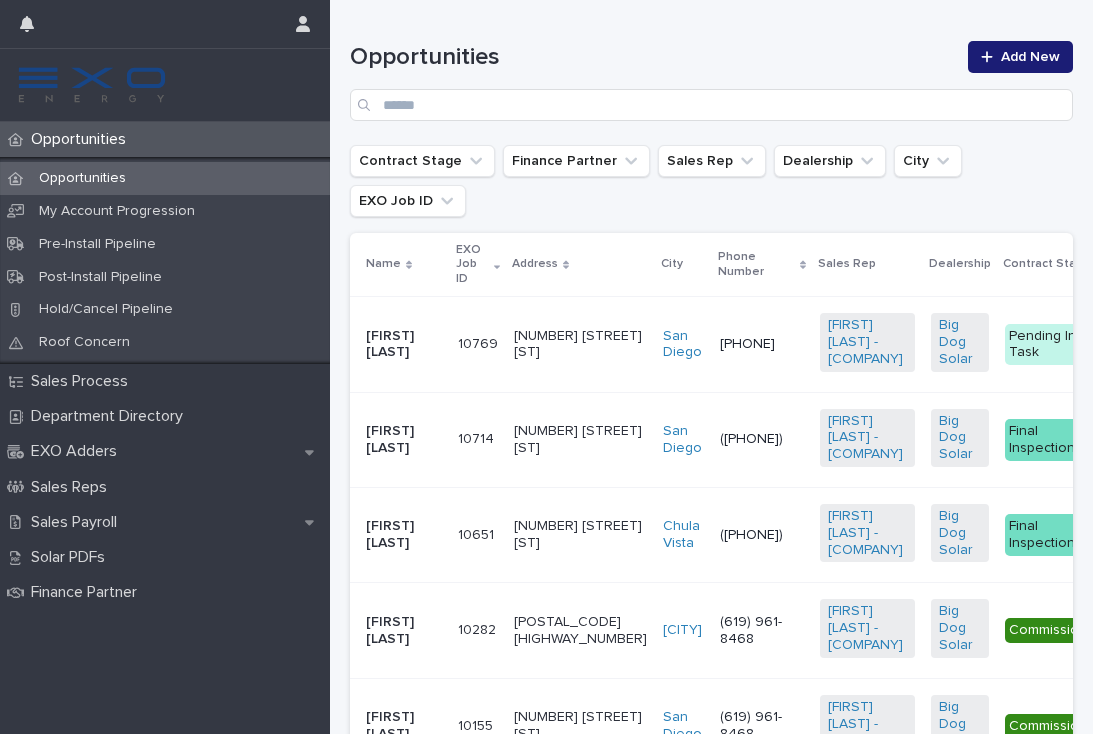 scroll, scrollTop: 302, scrollLeft: 0, axis: vertical 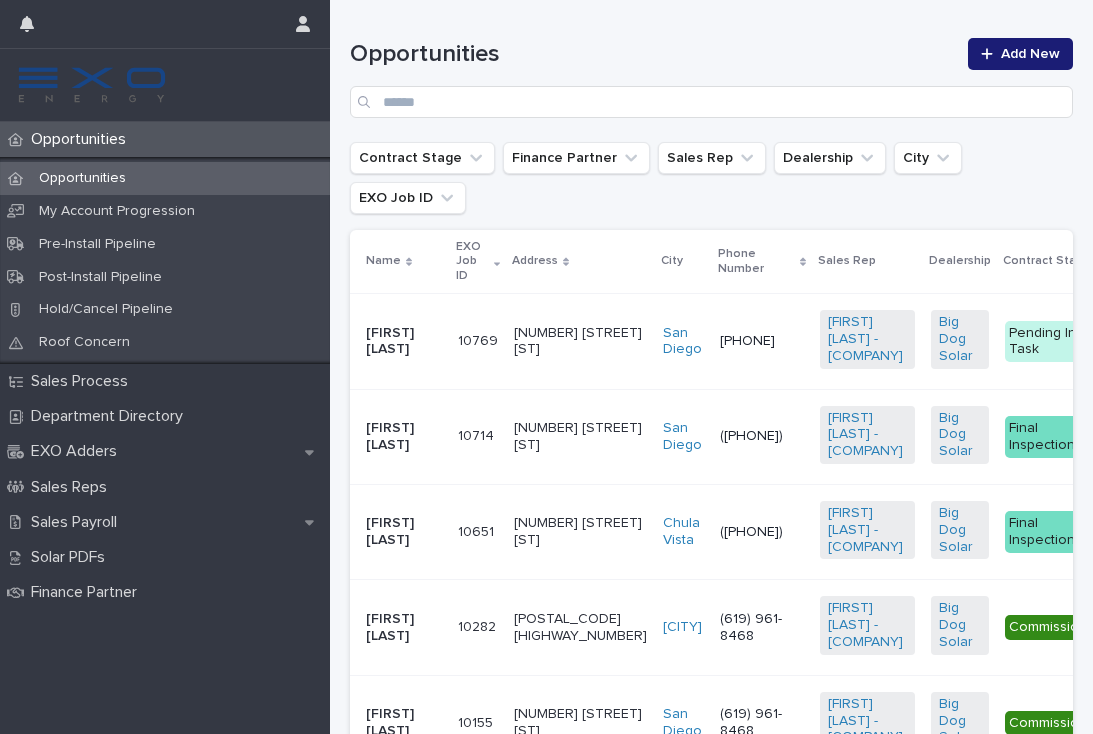 click on "[NUMBER] [NUMBER]" at bounding box center (478, 531) 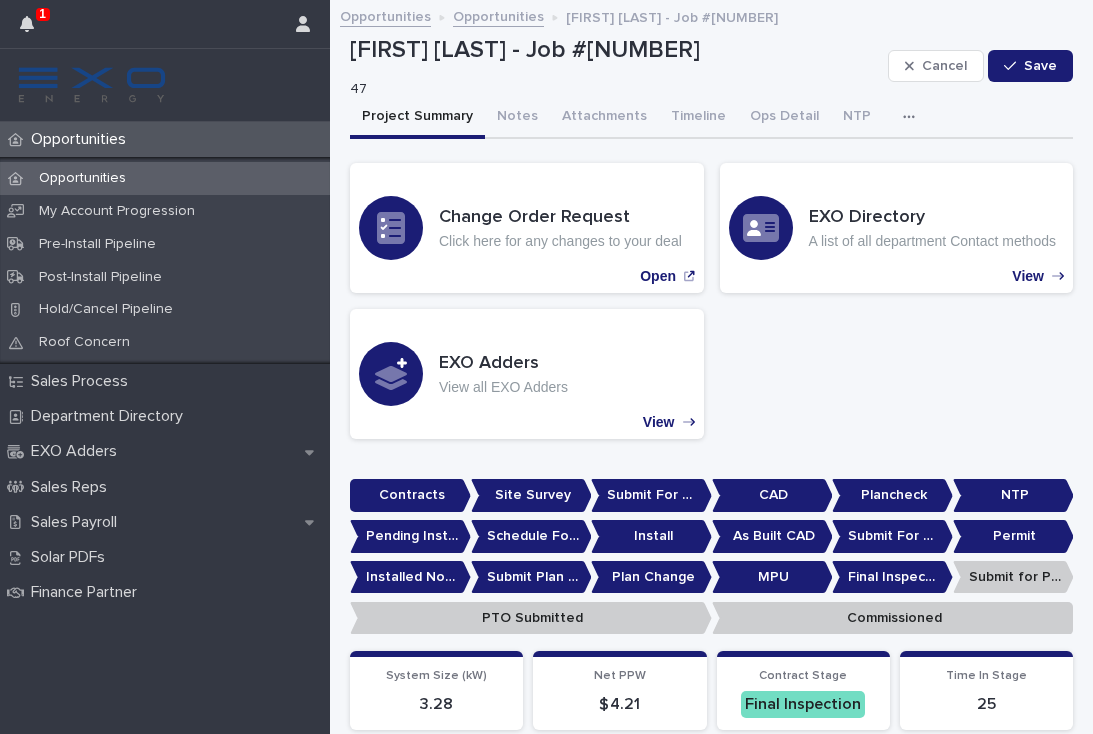 scroll, scrollTop: 0, scrollLeft: 0, axis: both 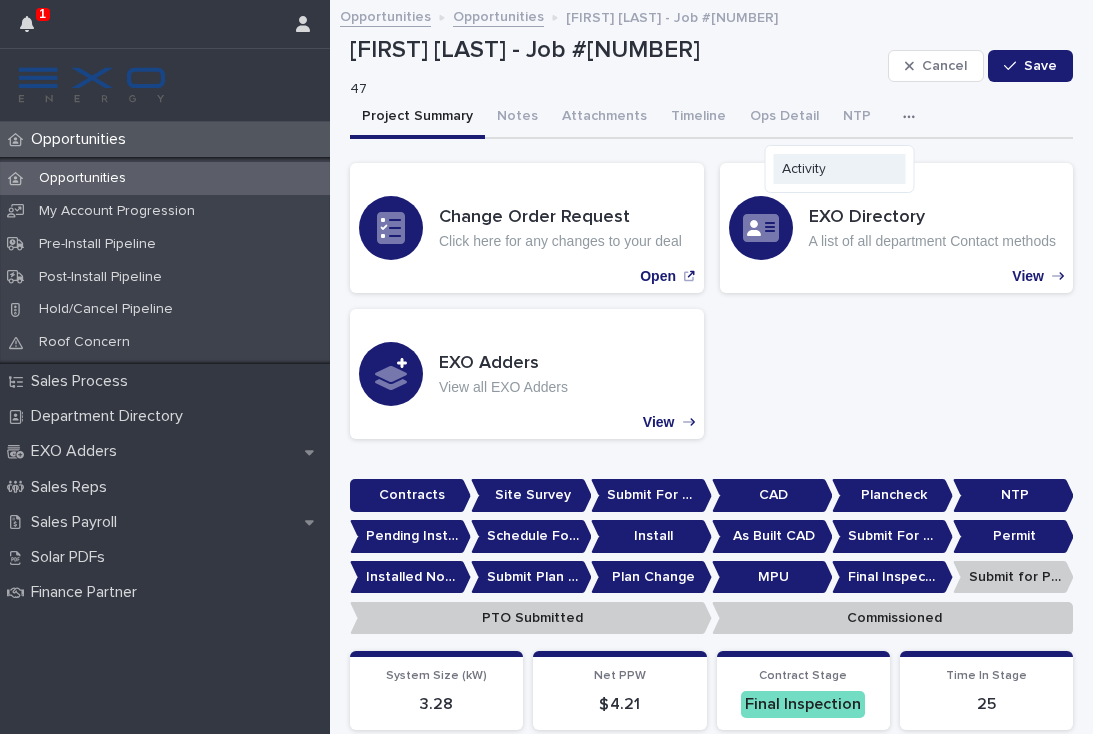 click on "Activity" at bounding box center (840, 169) 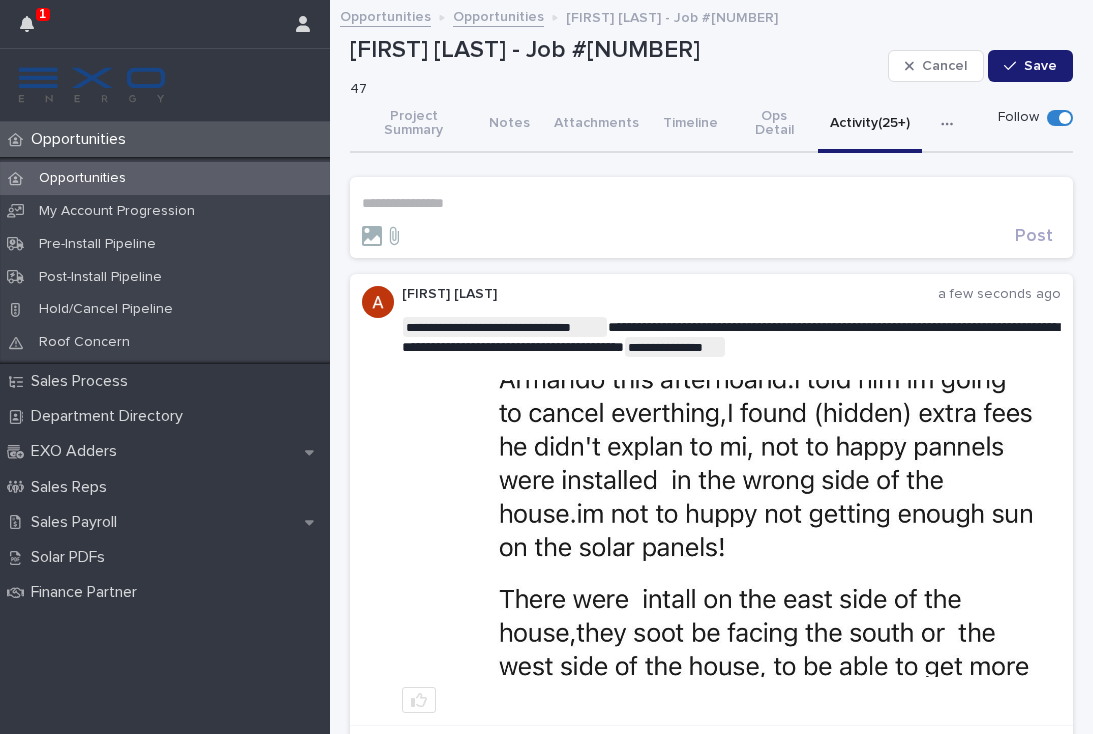 scroll, scrollTop: 0, scrollLeft: 0, axis: both 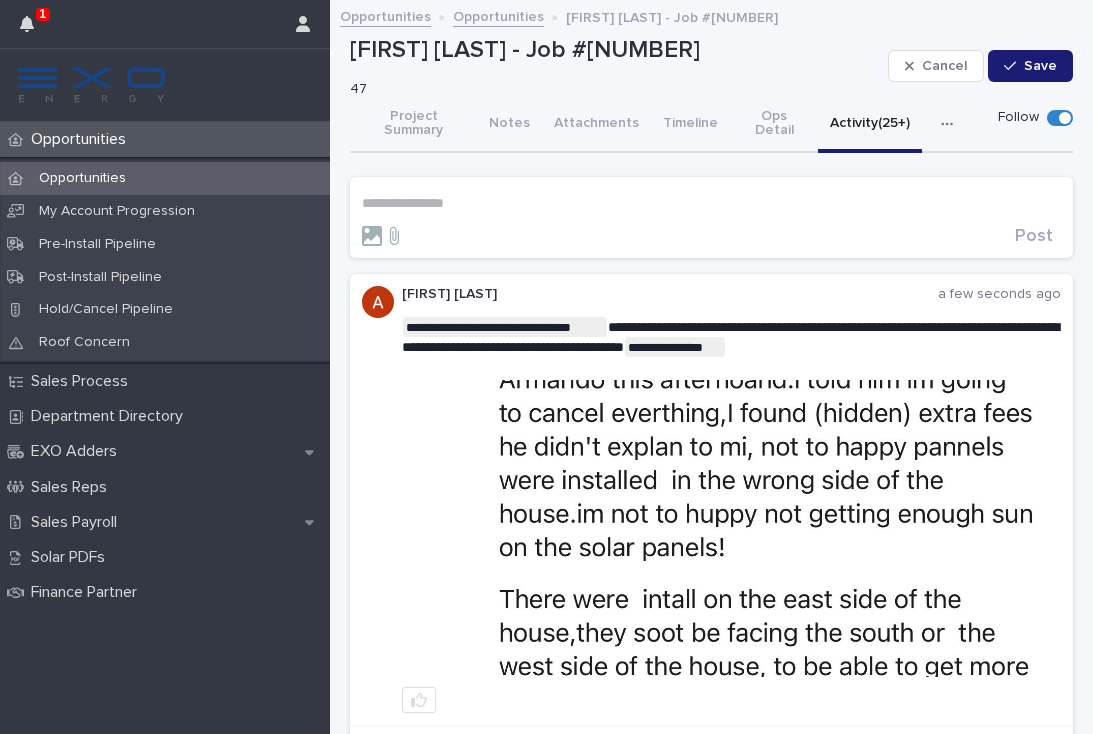 click on "**********" at bounding box center [711, 203] 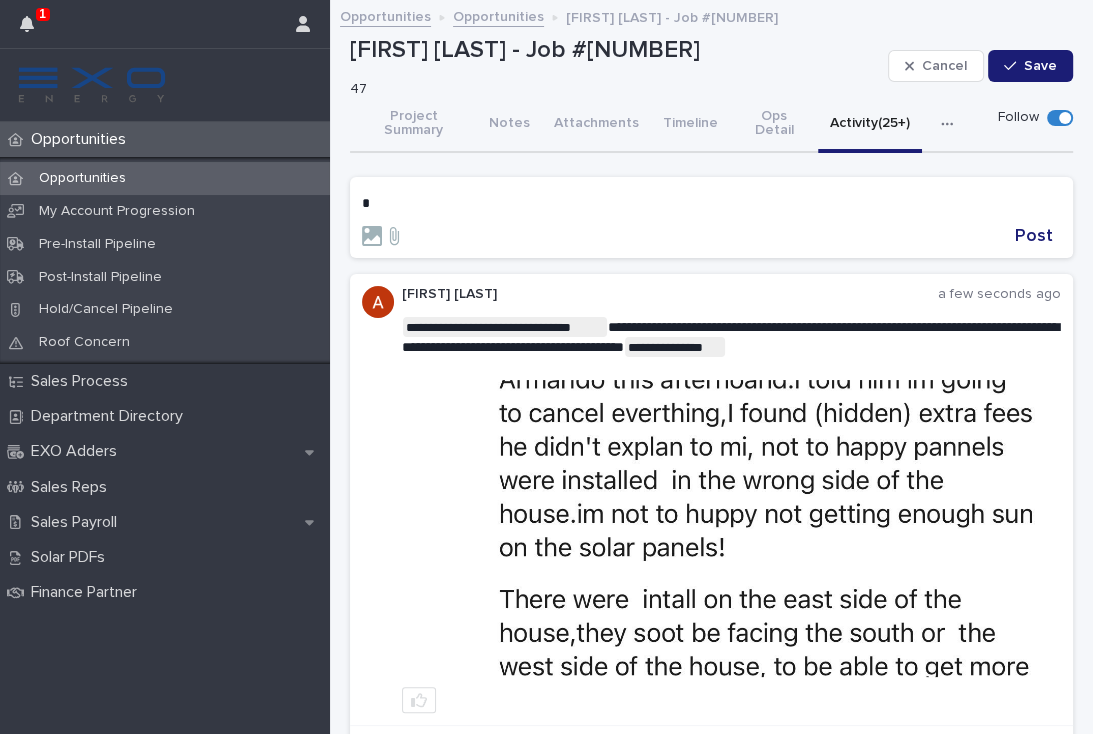 type 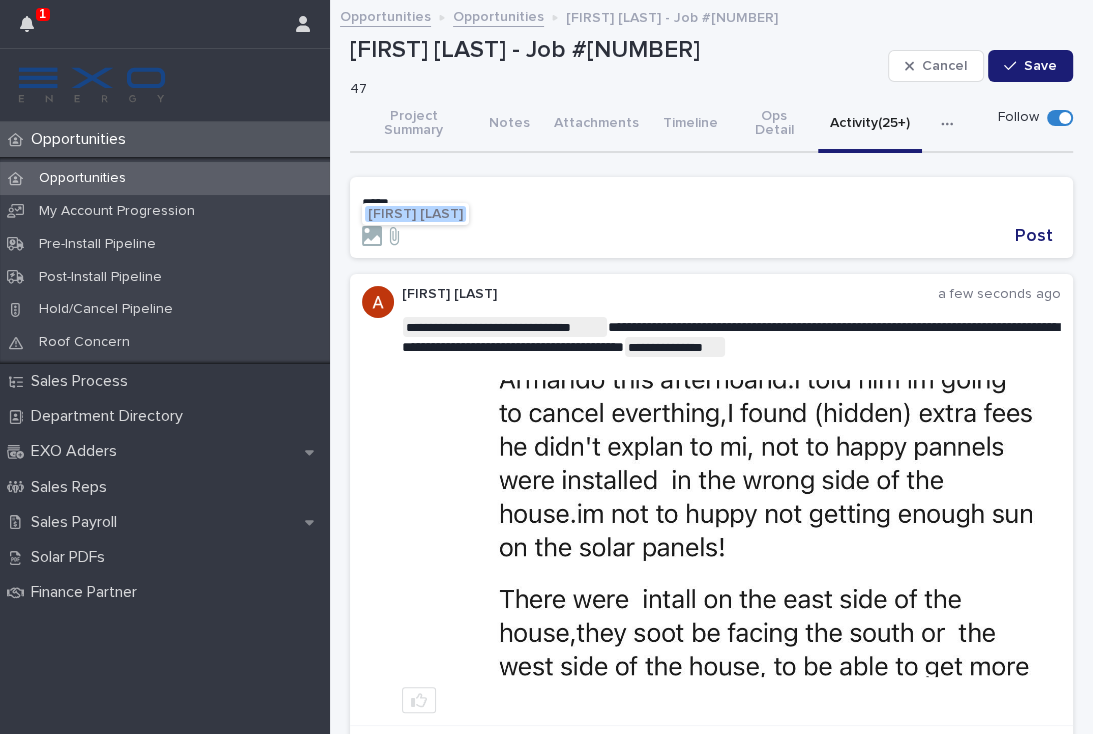 click on "[FIRST] [LAST]" at bounding box center [415, 214] 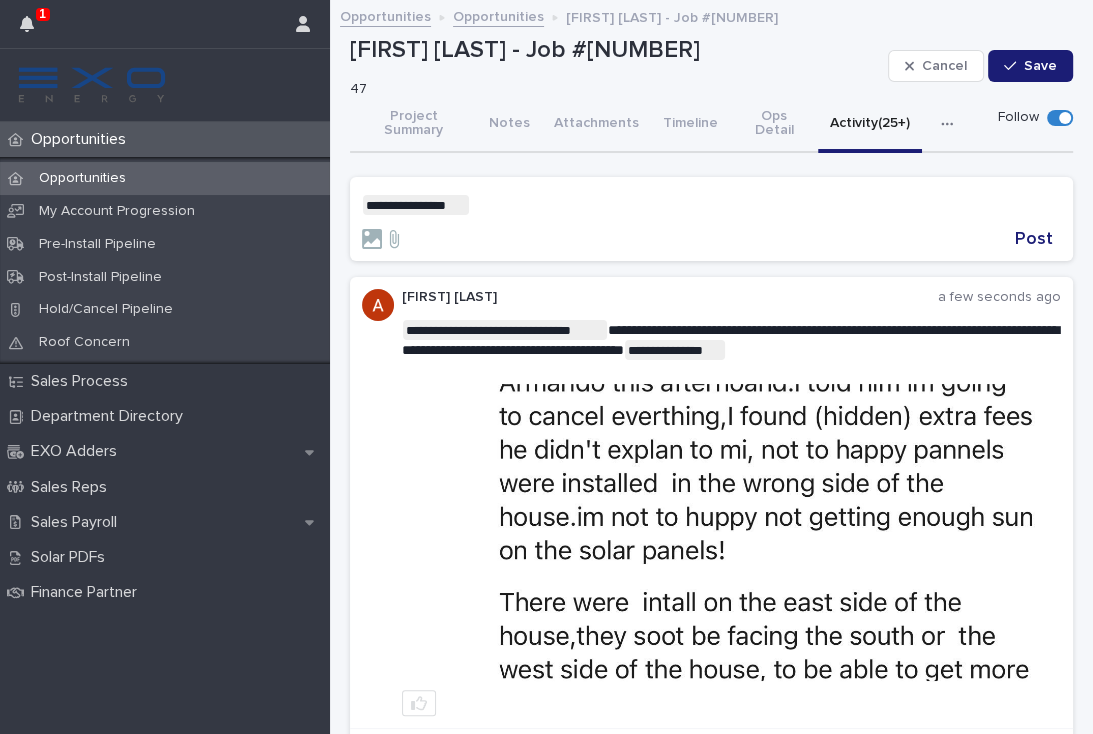 click on "**********" at bounding box center [711, 205] 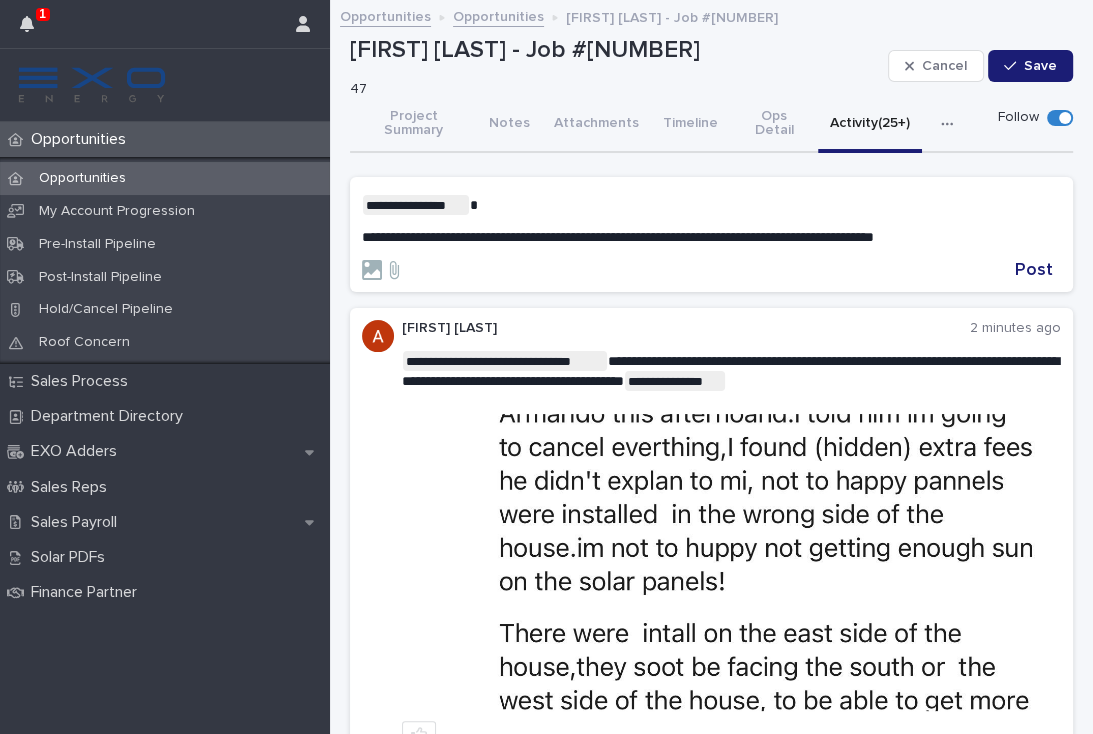 click at bounding box center [732, 562] 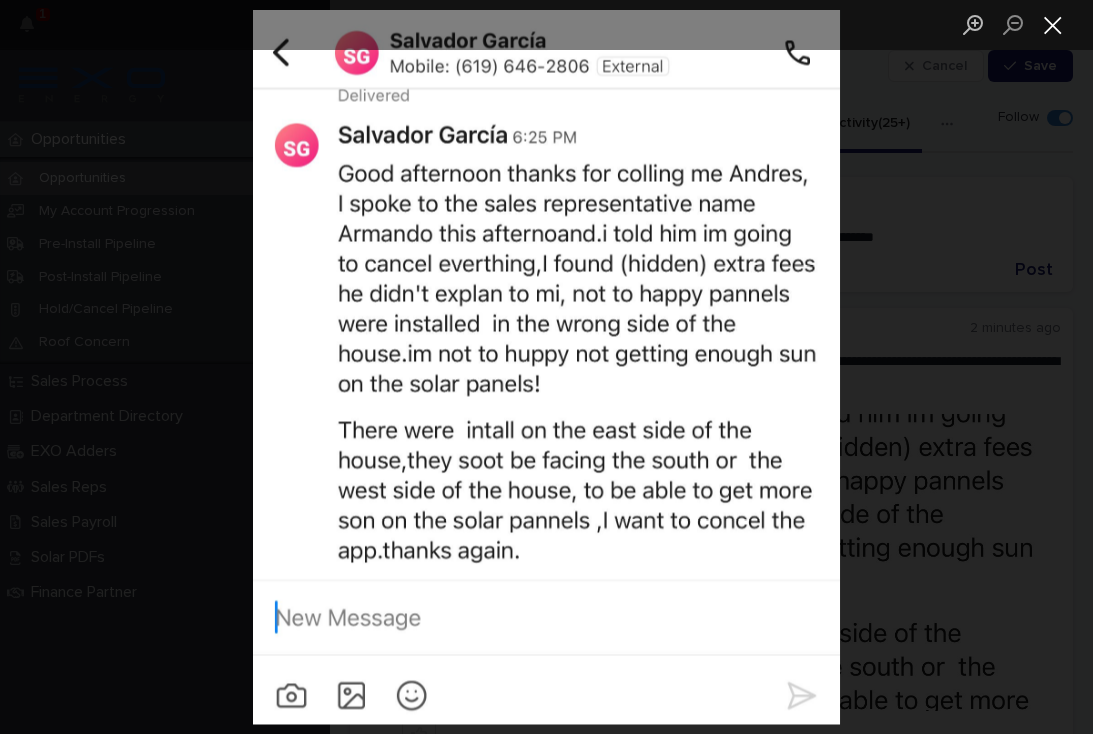 click at bounding box center [1053, 24] 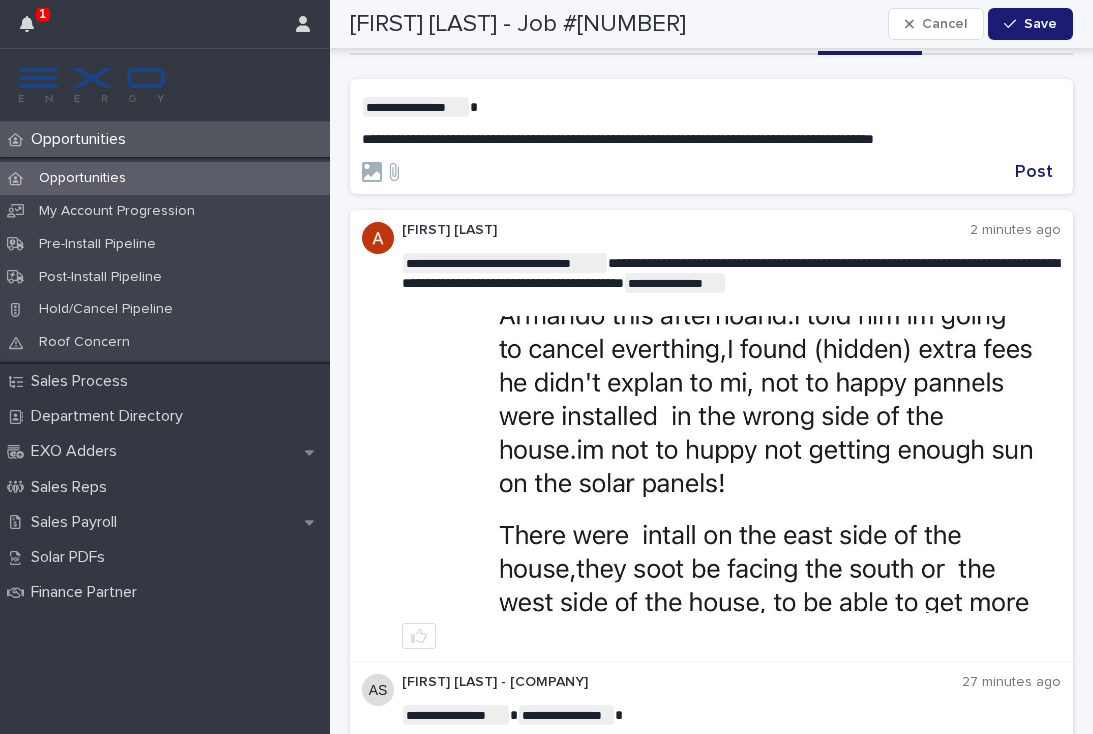 scroll, scrollTop: 72, scrollLeft: 0, axis: vertical 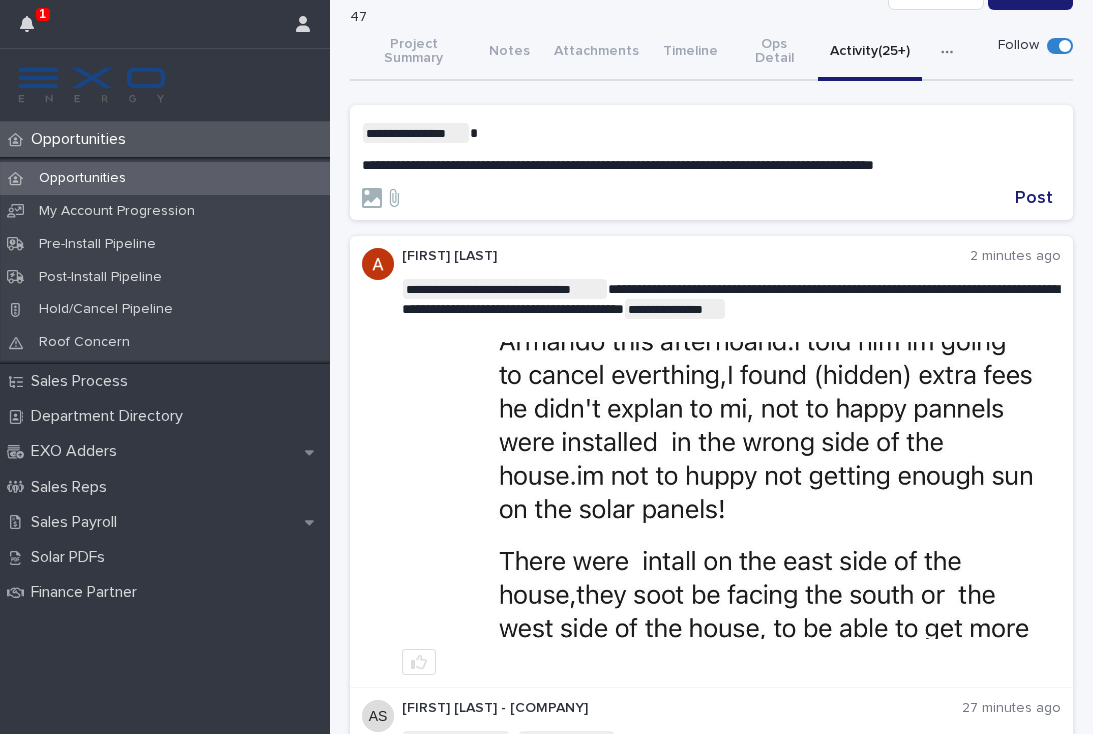 click on "**********" at bounding box center (711, 165) 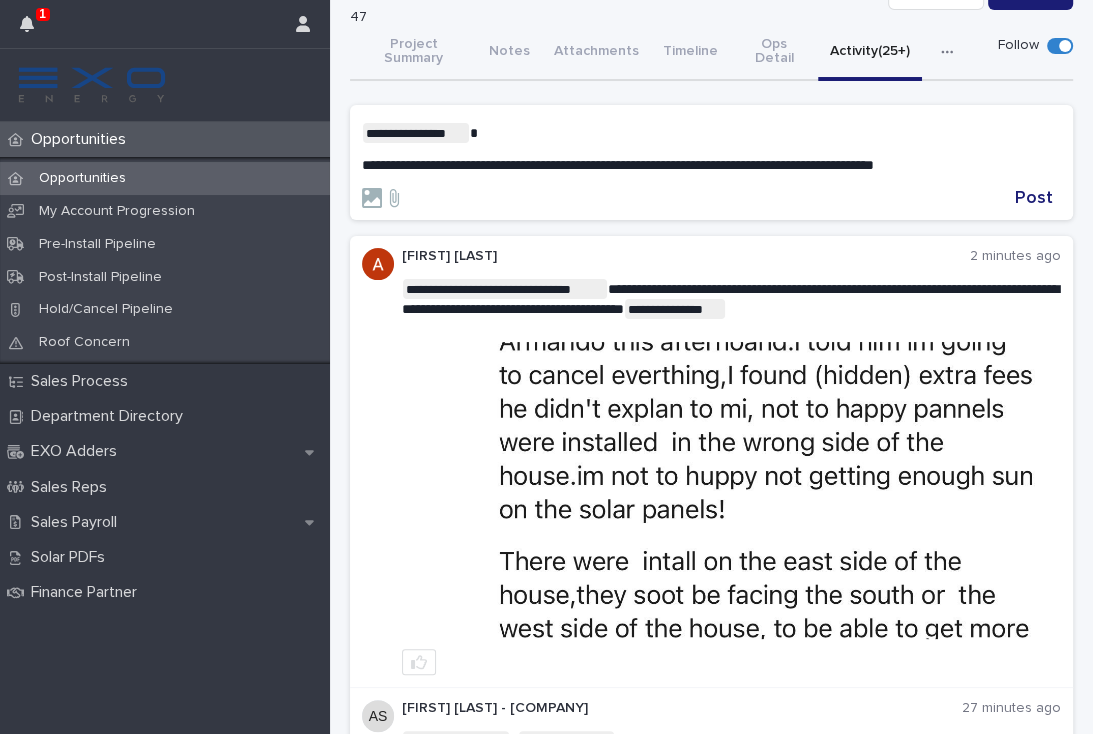 click on "**********" at bounding box center [618, 165] 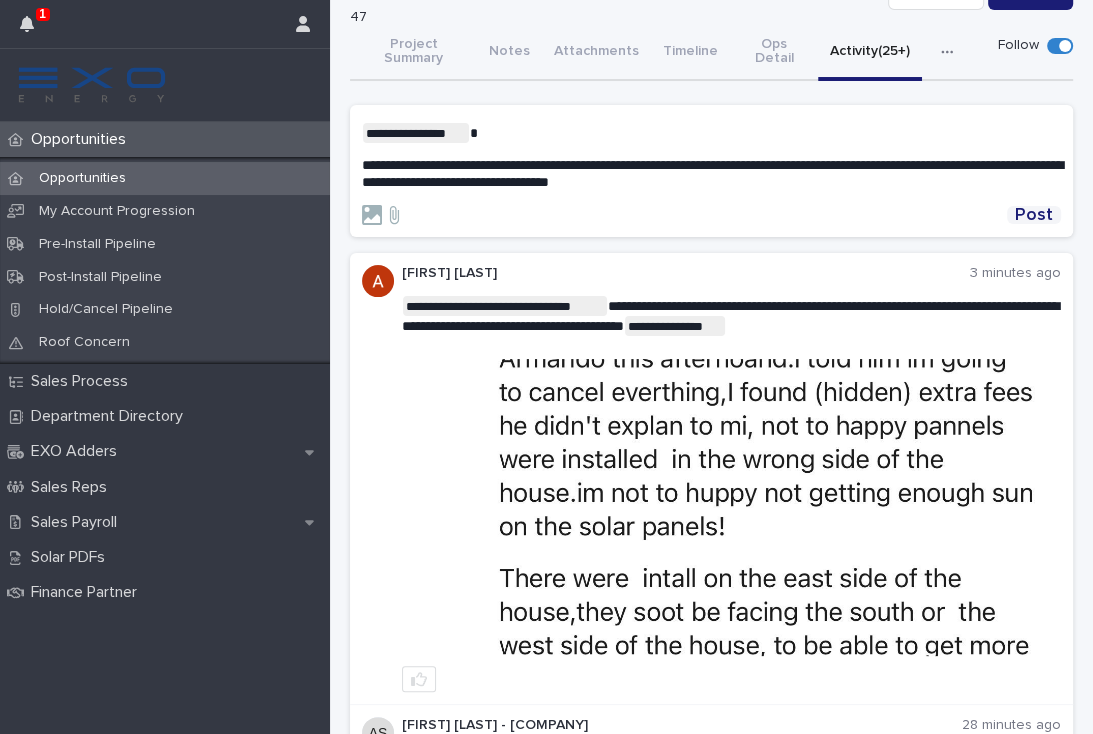 click on "Post" at bounding box center [1034, 215] 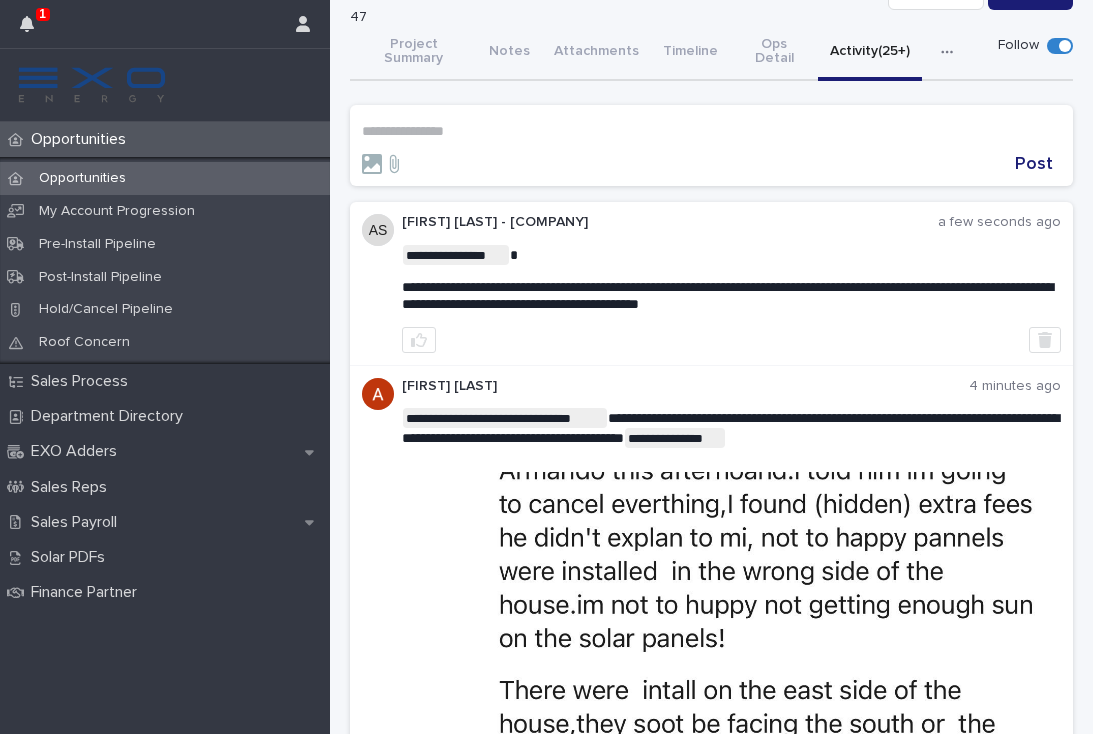 click at bounding box center [732, 620] 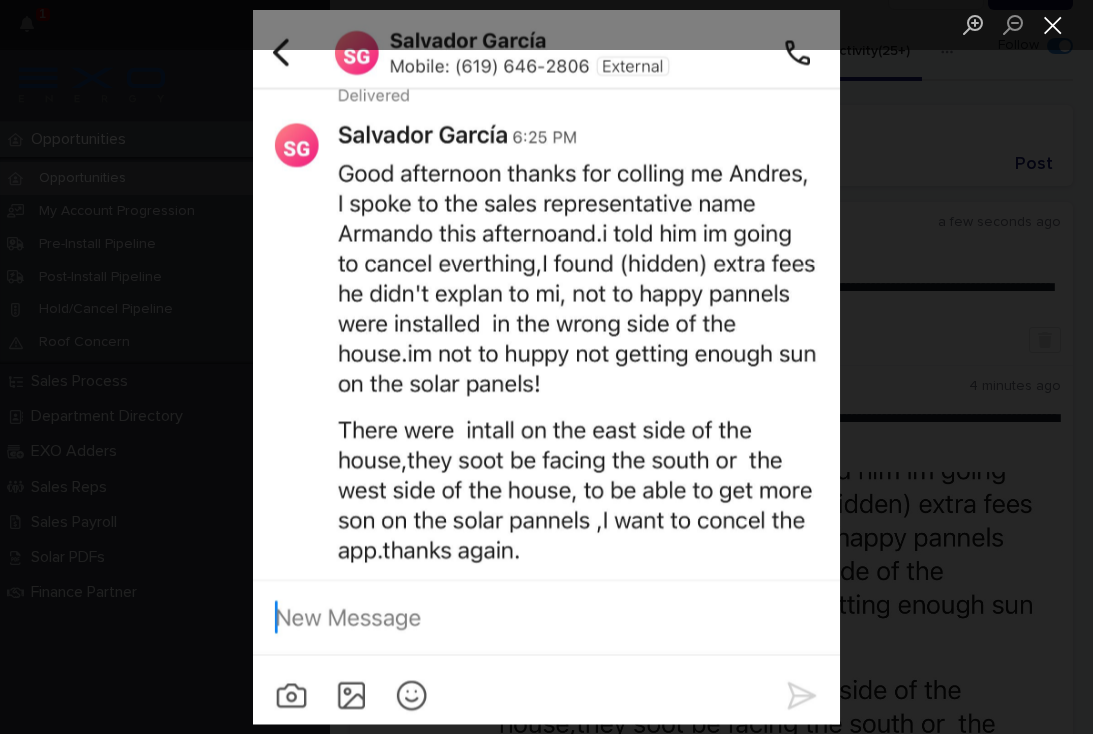 click at bounding box center (1053, 24) 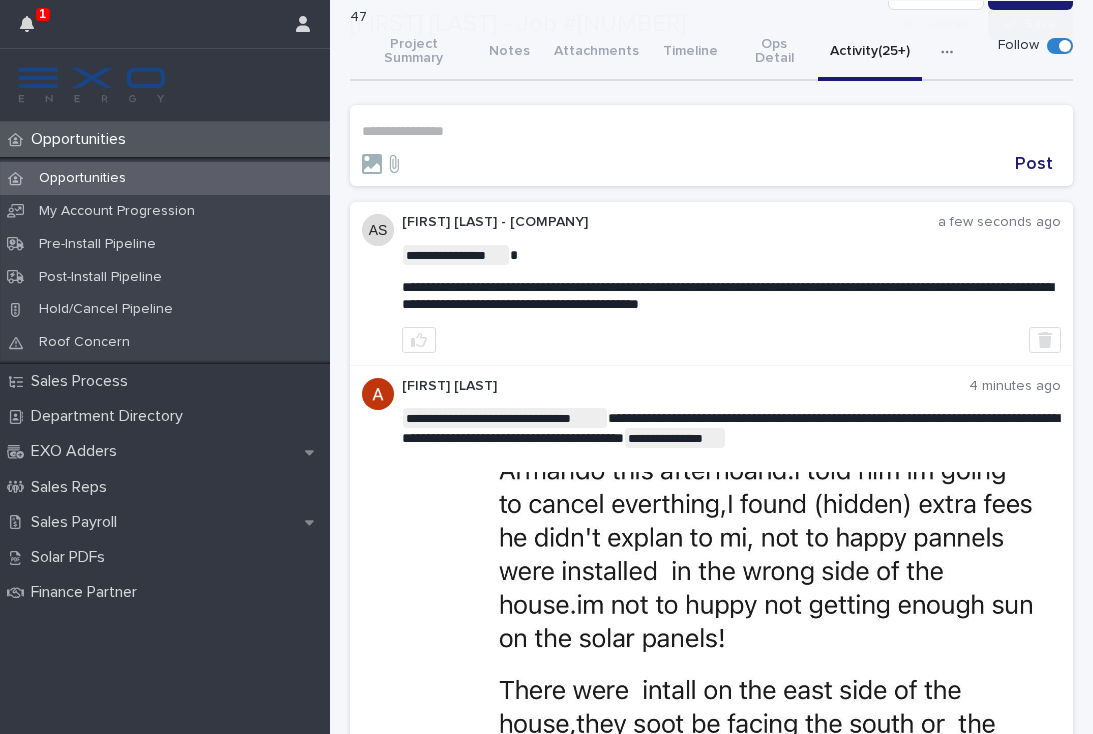 scroll, scrollTop: 161, scrollLeft: 0, axis: vertical 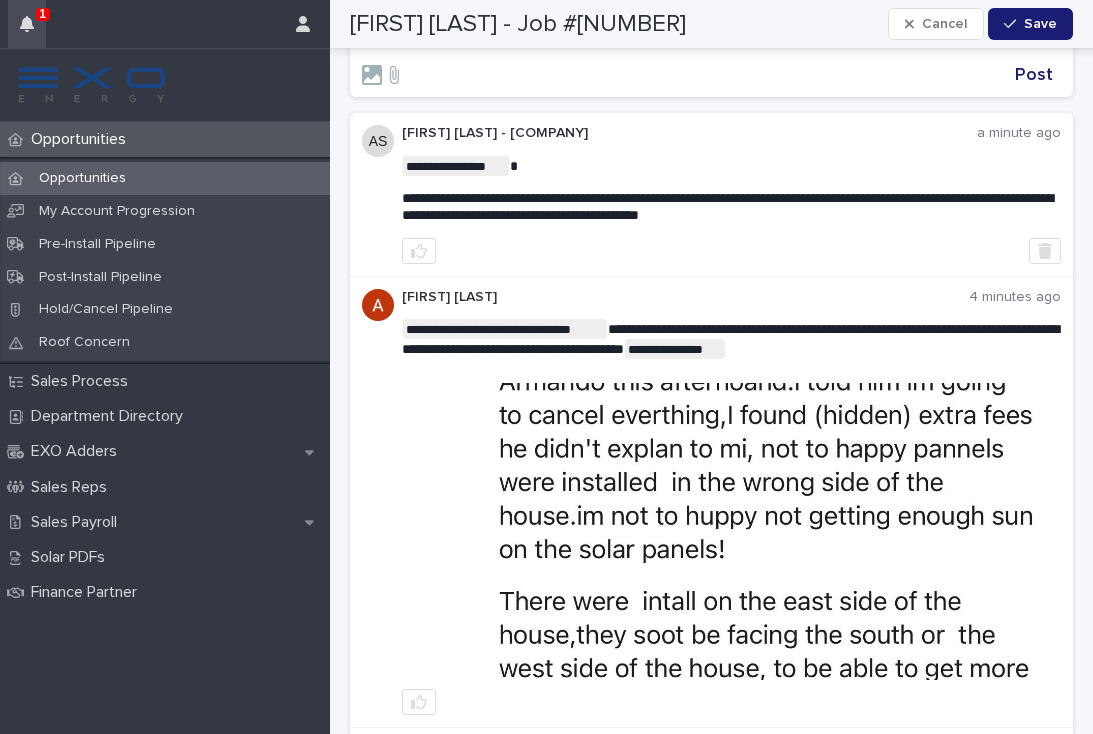 click at bounding box center [27, 24] 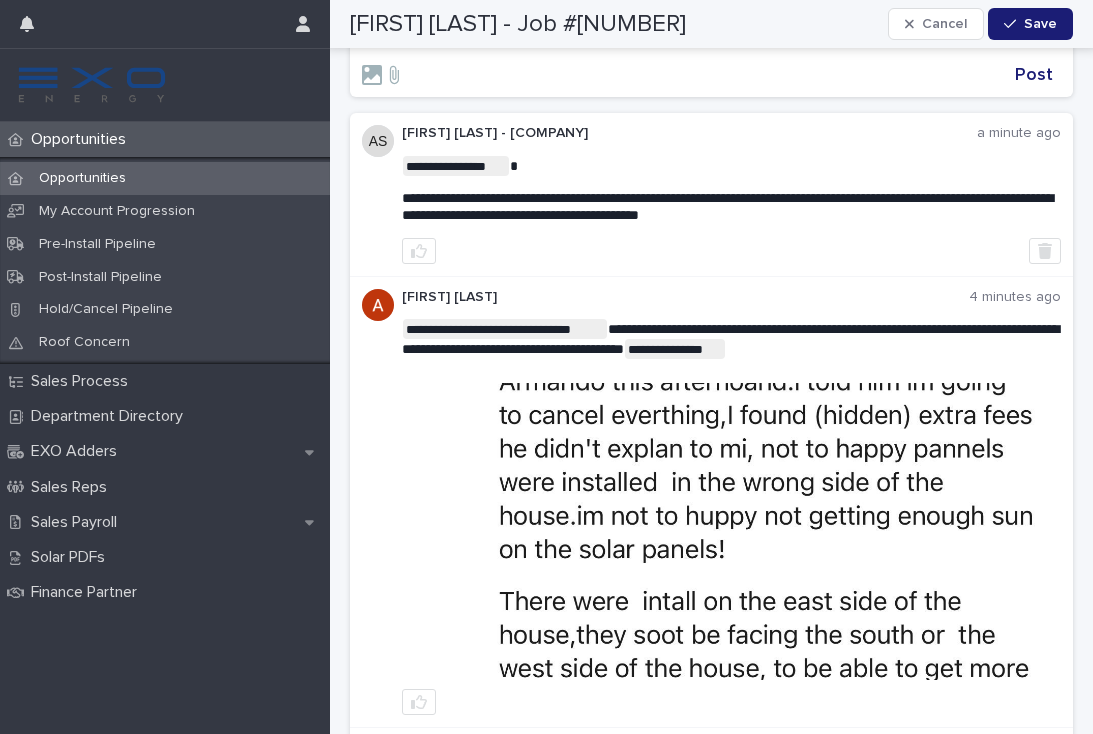 click at bounding box center (684, 75) 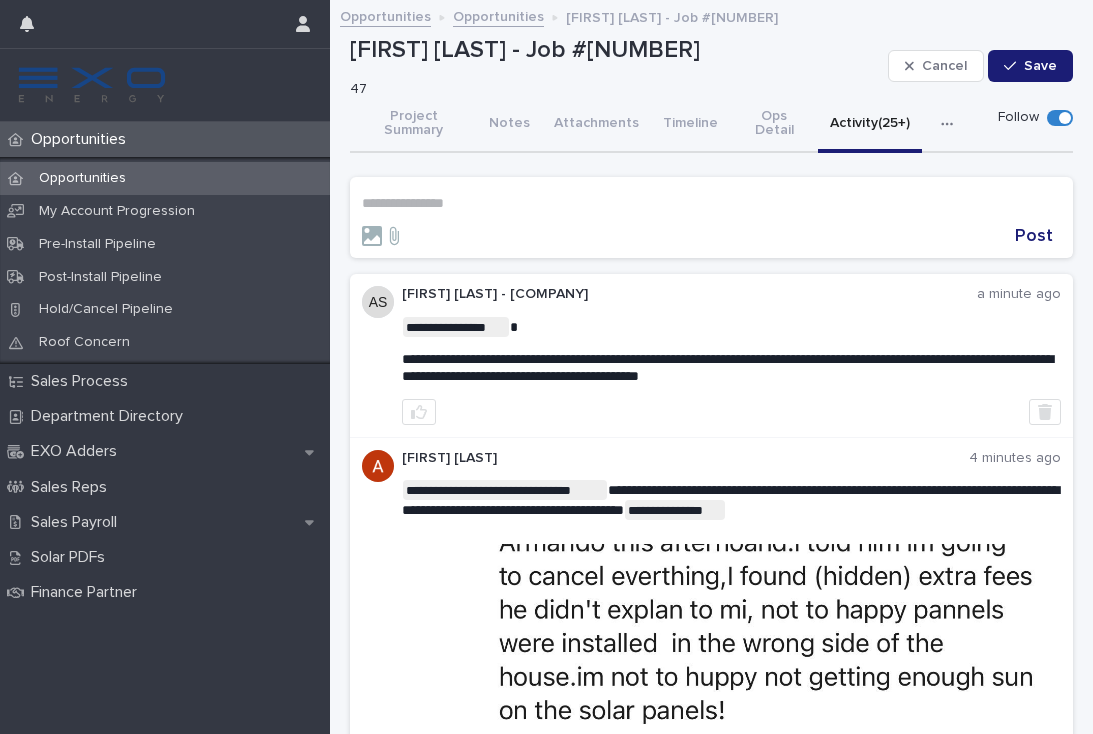 scroll, scrollTop: 0, scrollLeft: 0, axis: both 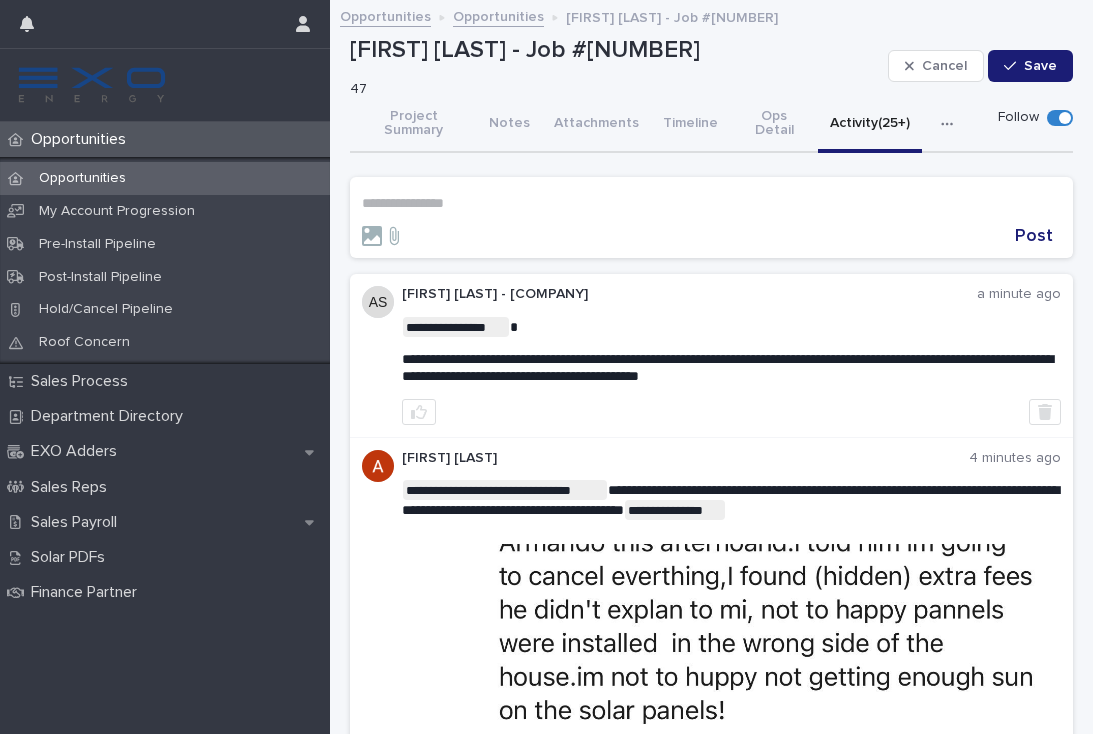 click on "**********" at bounding box center [711, 203] 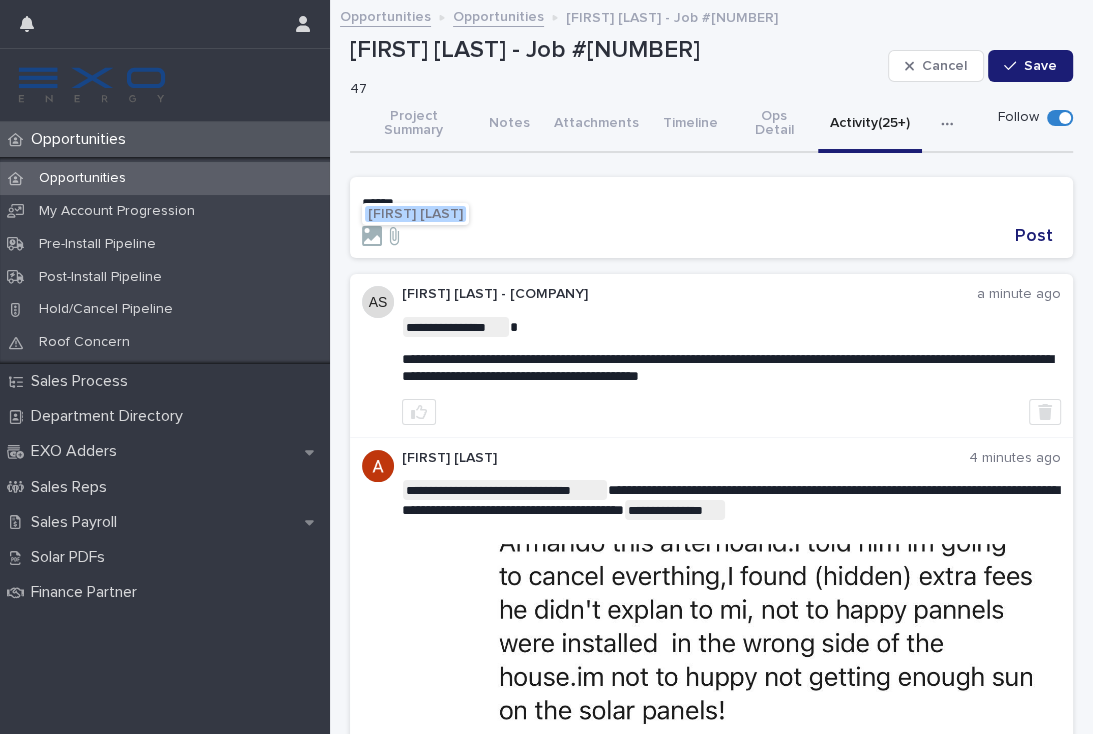 click on "[FIRST] [LAST]" at bounding box center (415, 214) 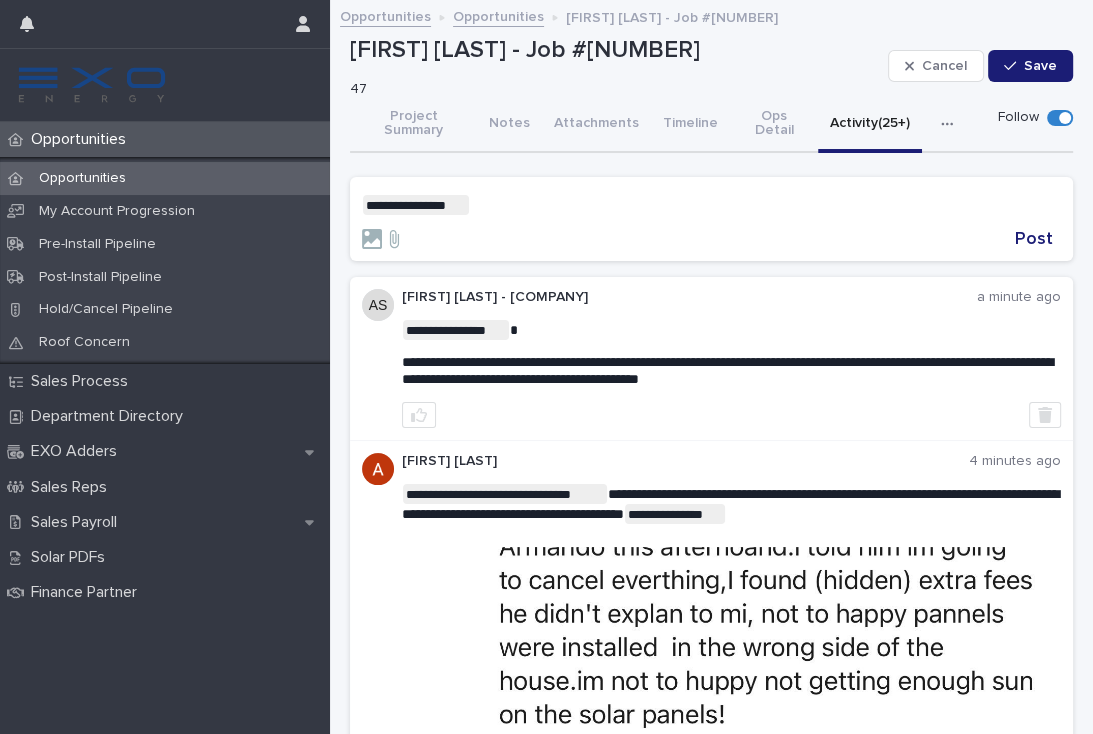 click on "**********" at bounding box center [711, 219] 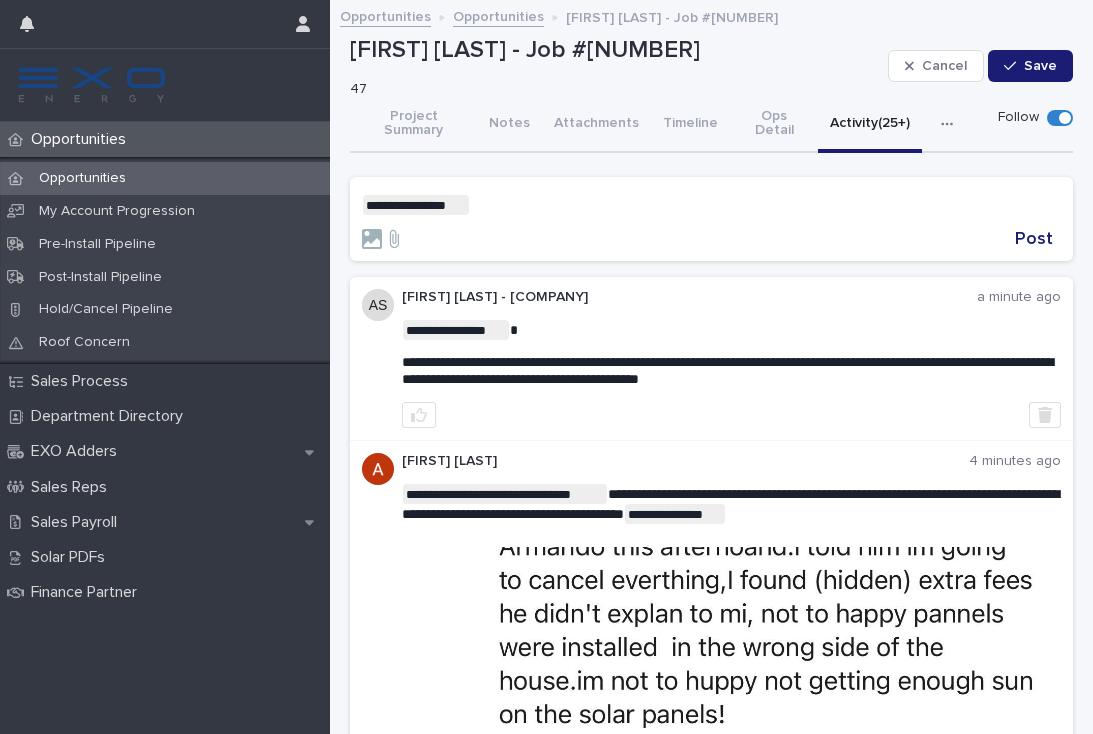 click on "**********" at bounding box center [711, 205] 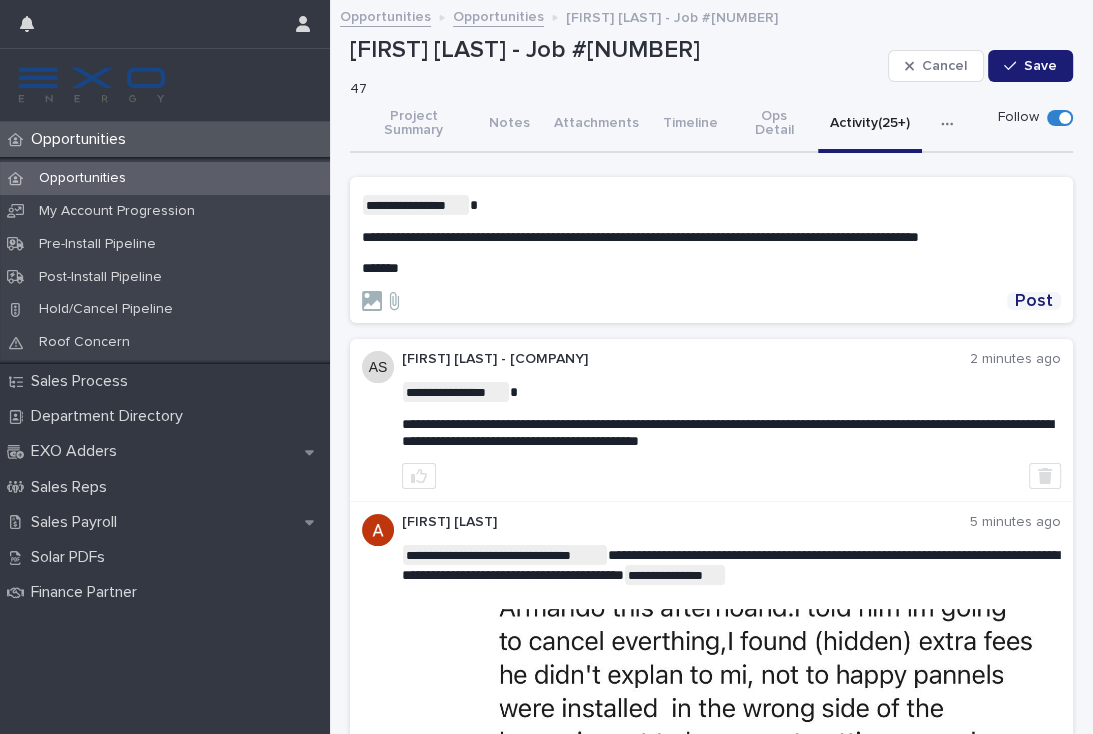 click on "Post" at bounding box center [1034, 301] 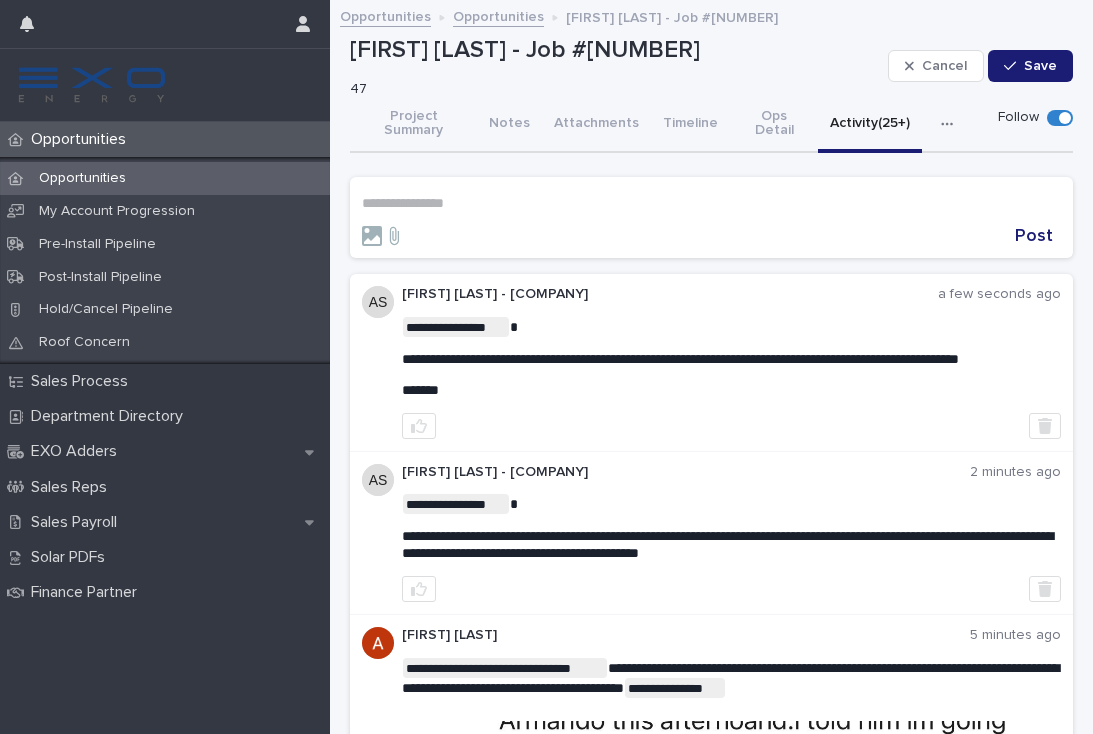 click on "Opportunities" at bounding box center [165, 139] 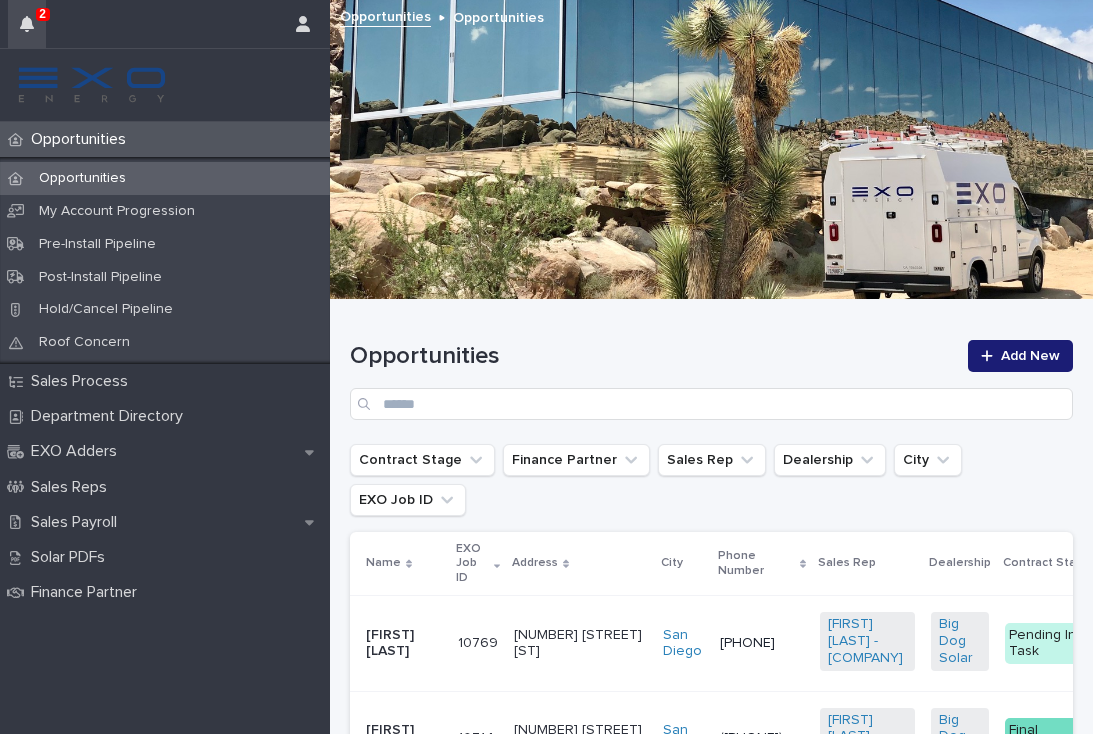 click 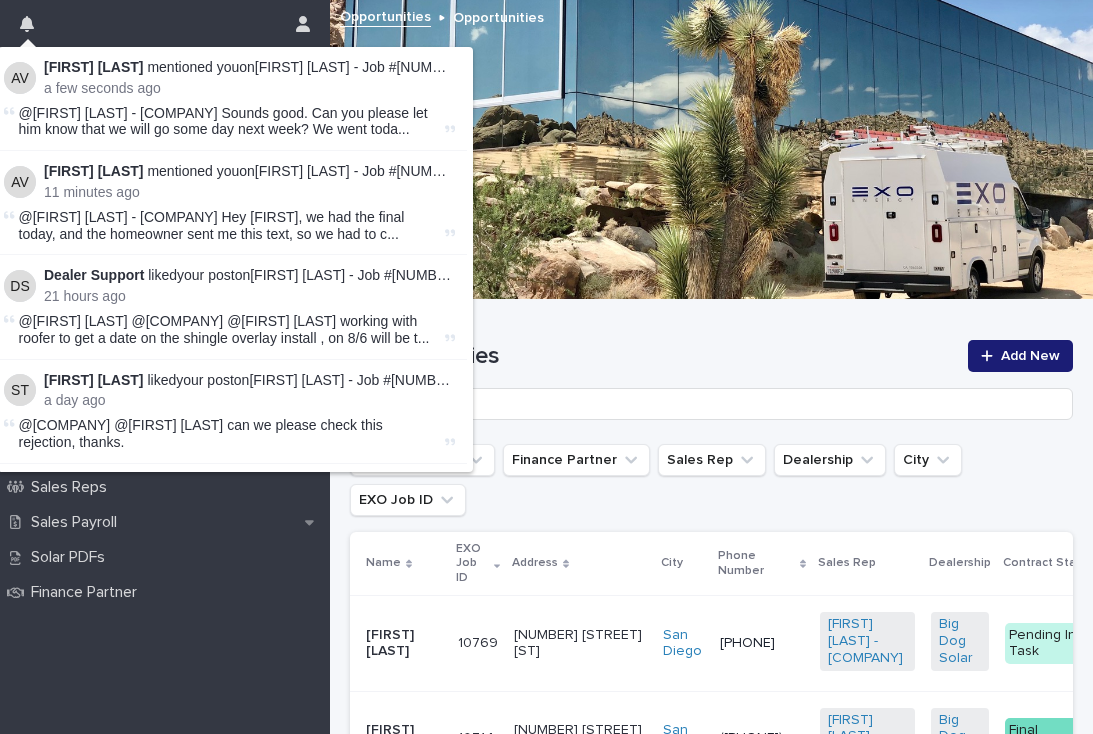 scroll, scrollTop: 0, scrollLeft: 6, axis: horizontal 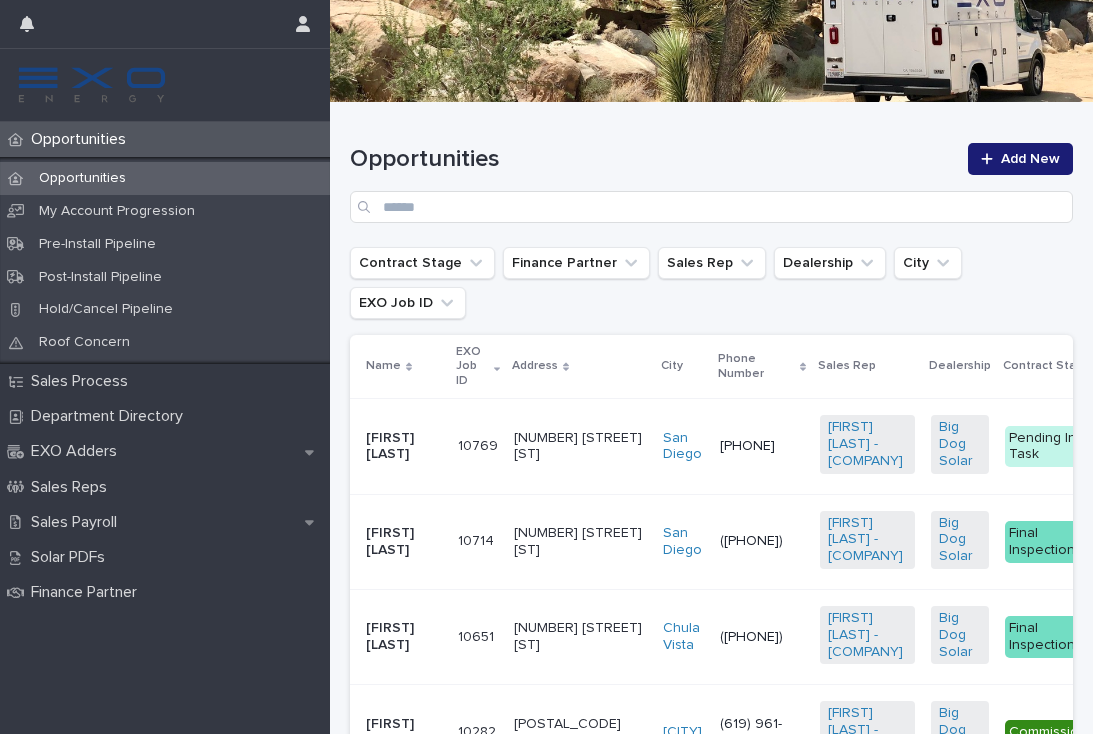 click on "Final Inspection" at bounding box center [1056, 637] 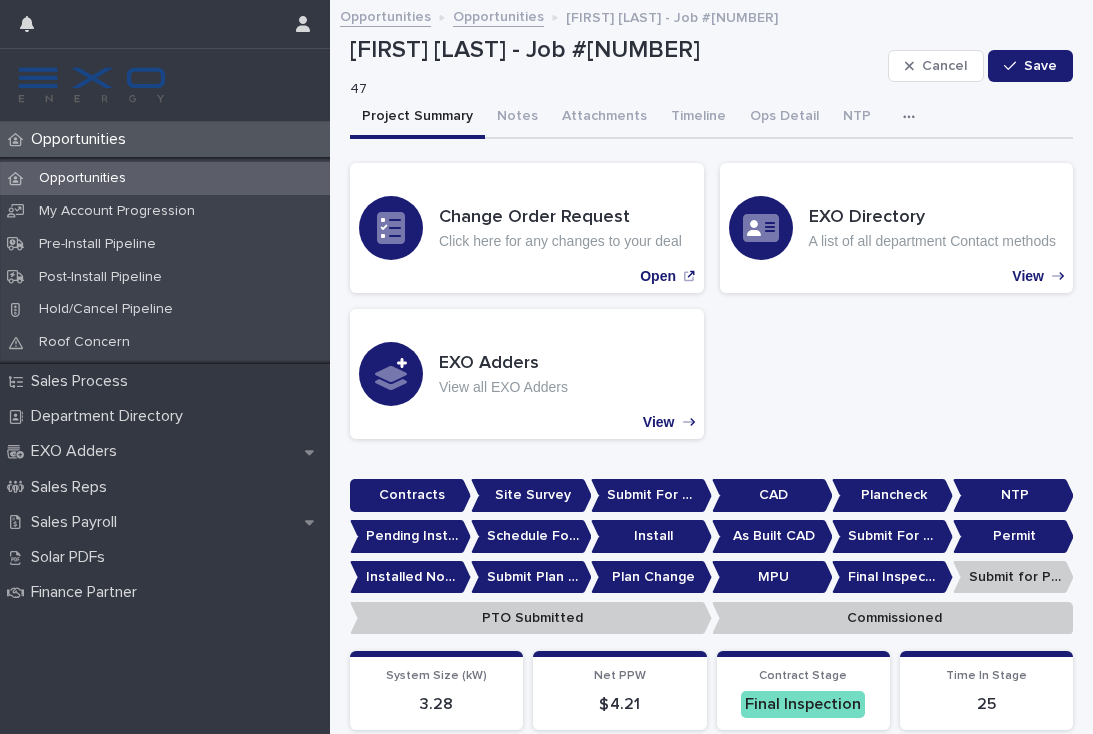 scroll, scrollTop: 0, scrollLeft: 0, axis: both 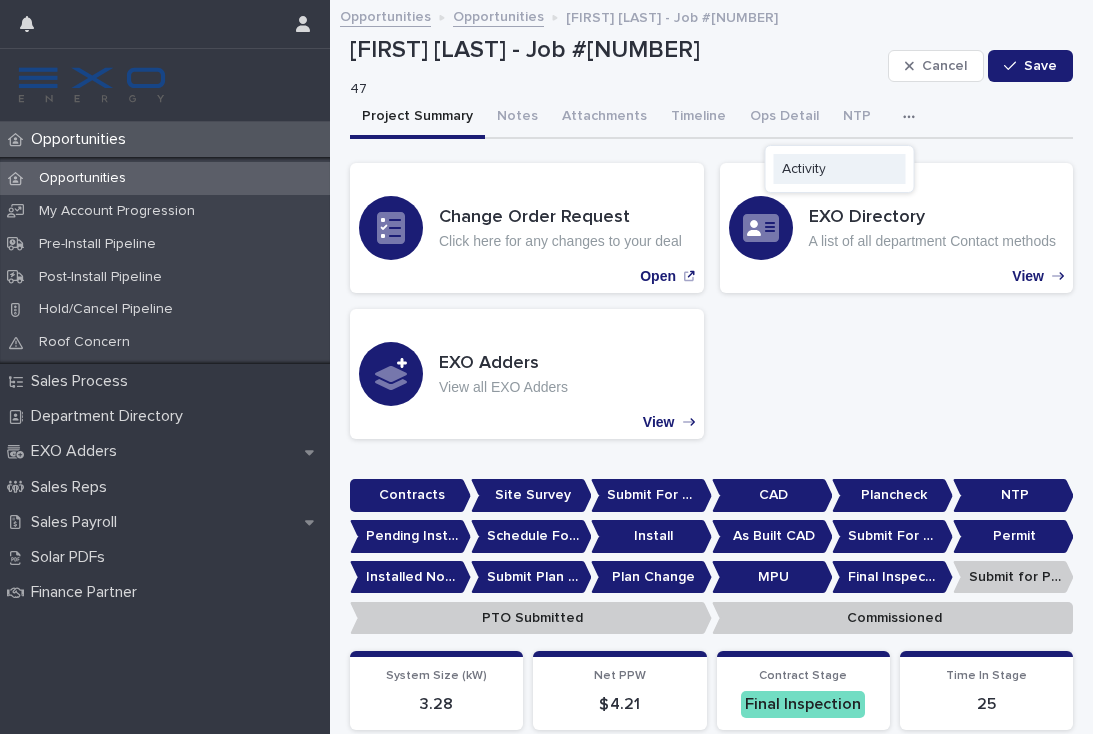 click on "Activity" at bounding box center [840, 169] 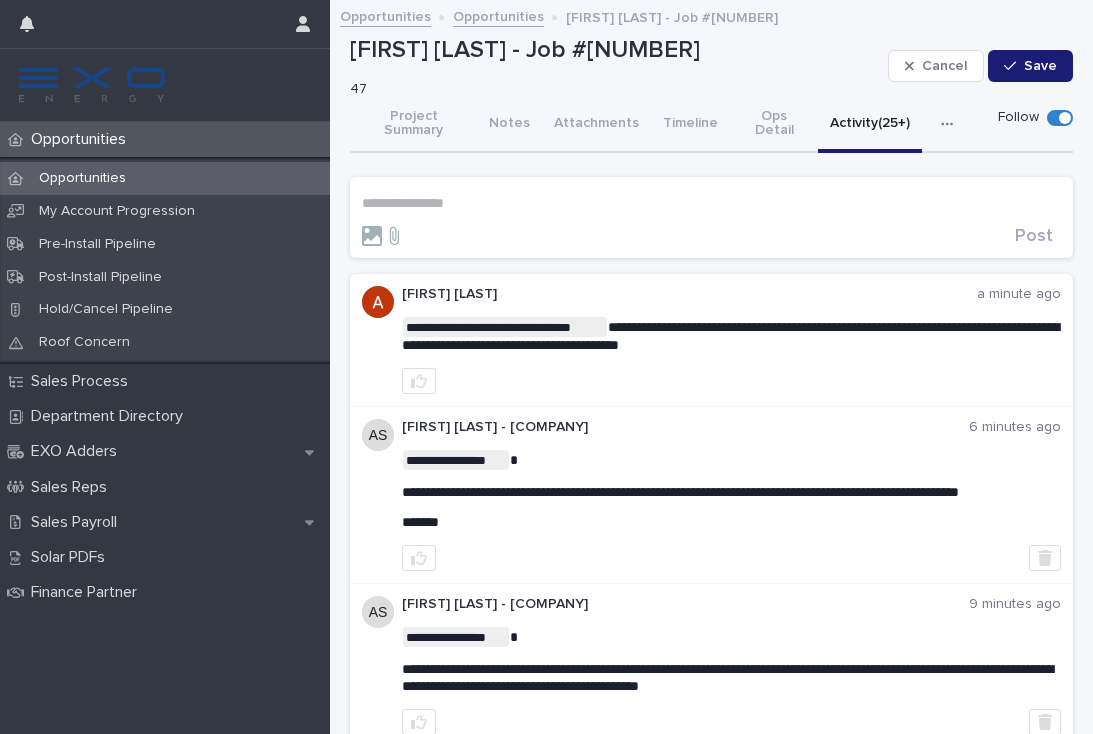 click on "**********" at bounding box center [711, 203] 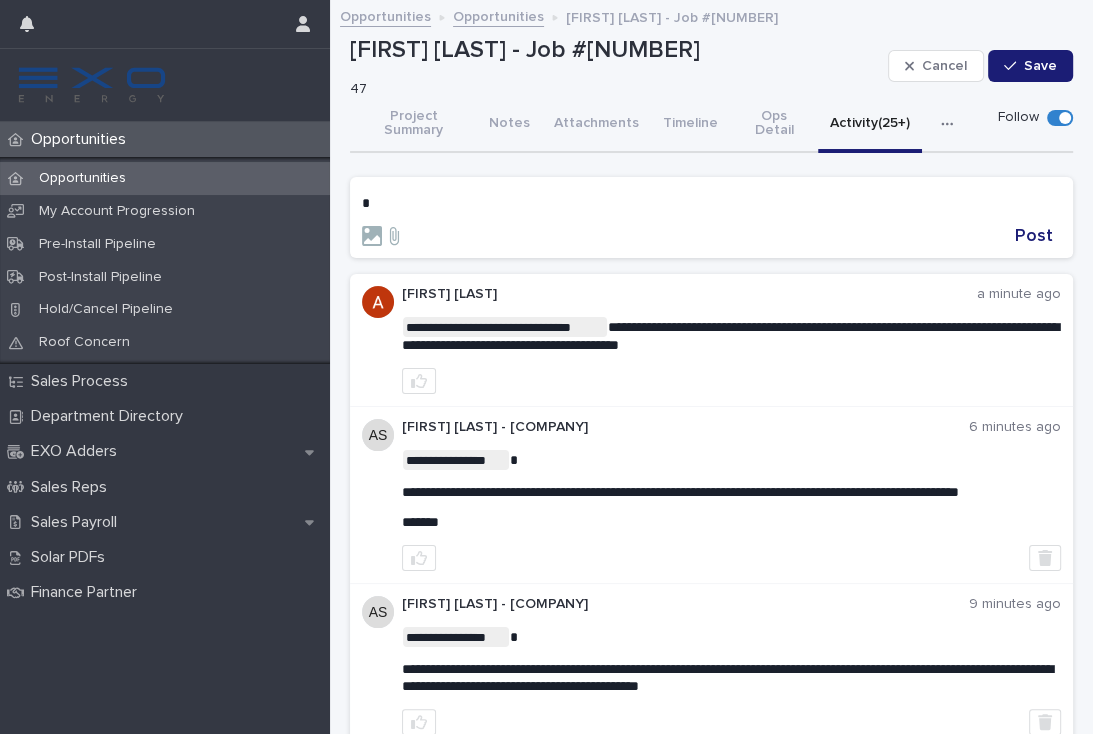 type 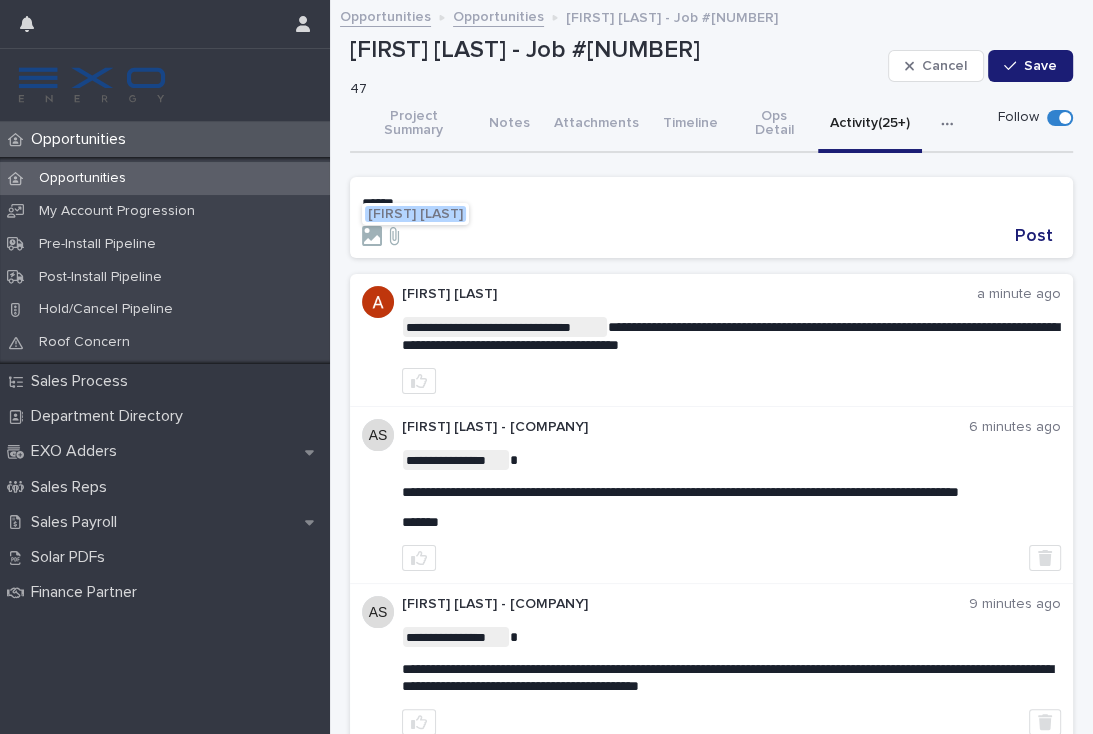 click on "[FIRST] [LAST]" at bounding box center [415, 214] 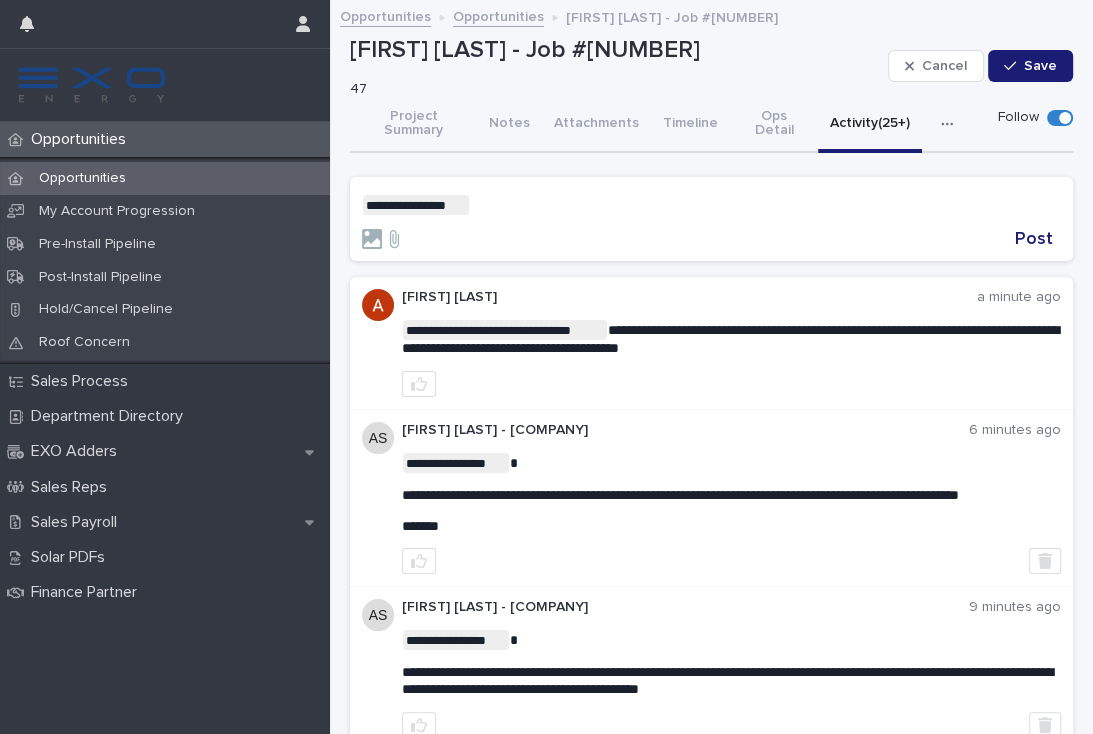 click on "**********" at bounding box center (711, 205) 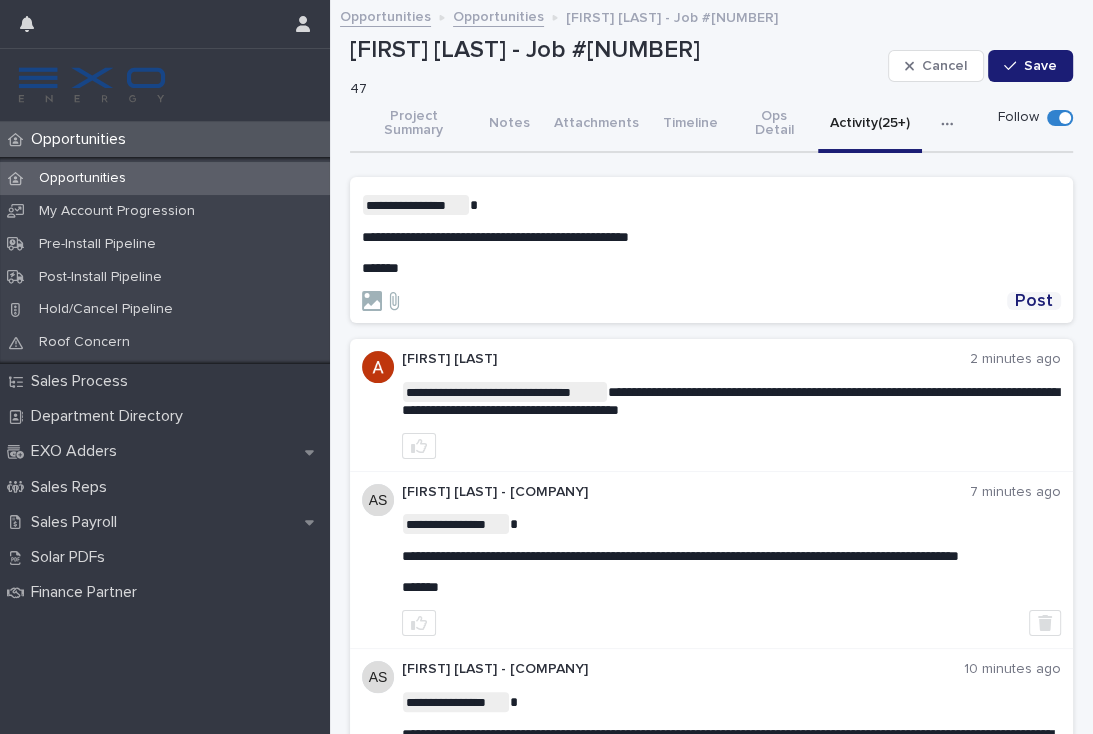 click on "Post" at bounding box center (1034, 301) 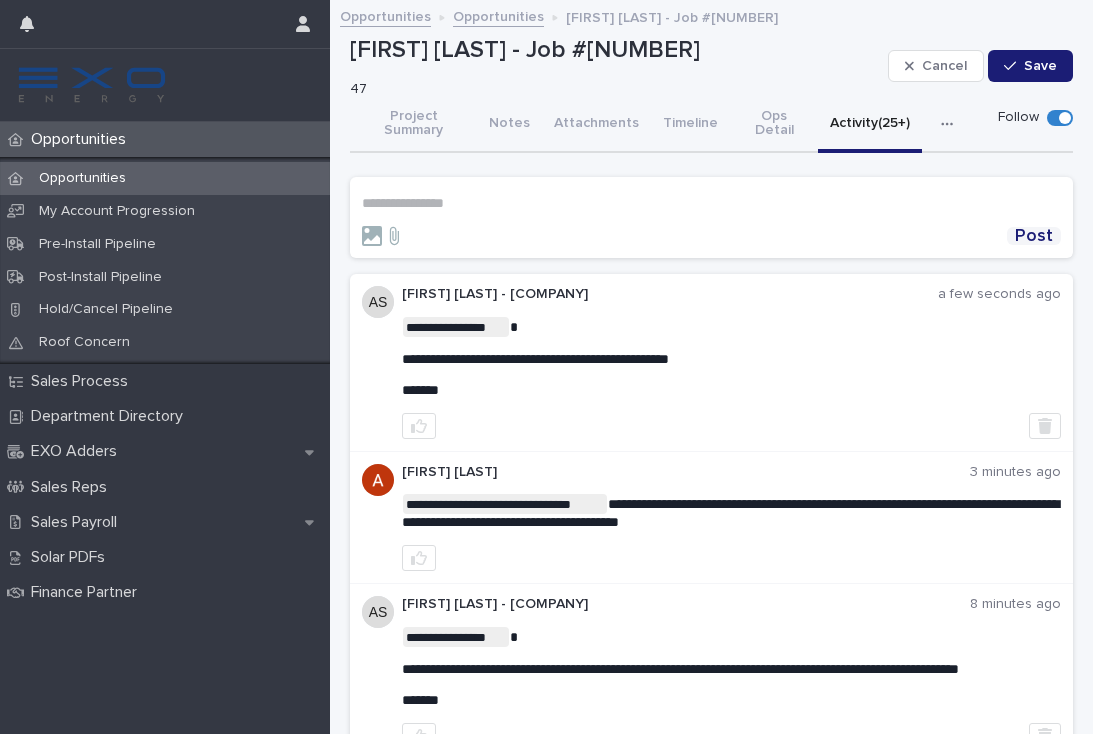 scroll, scrollTop: 0, scrollLeft: 0, axis: both 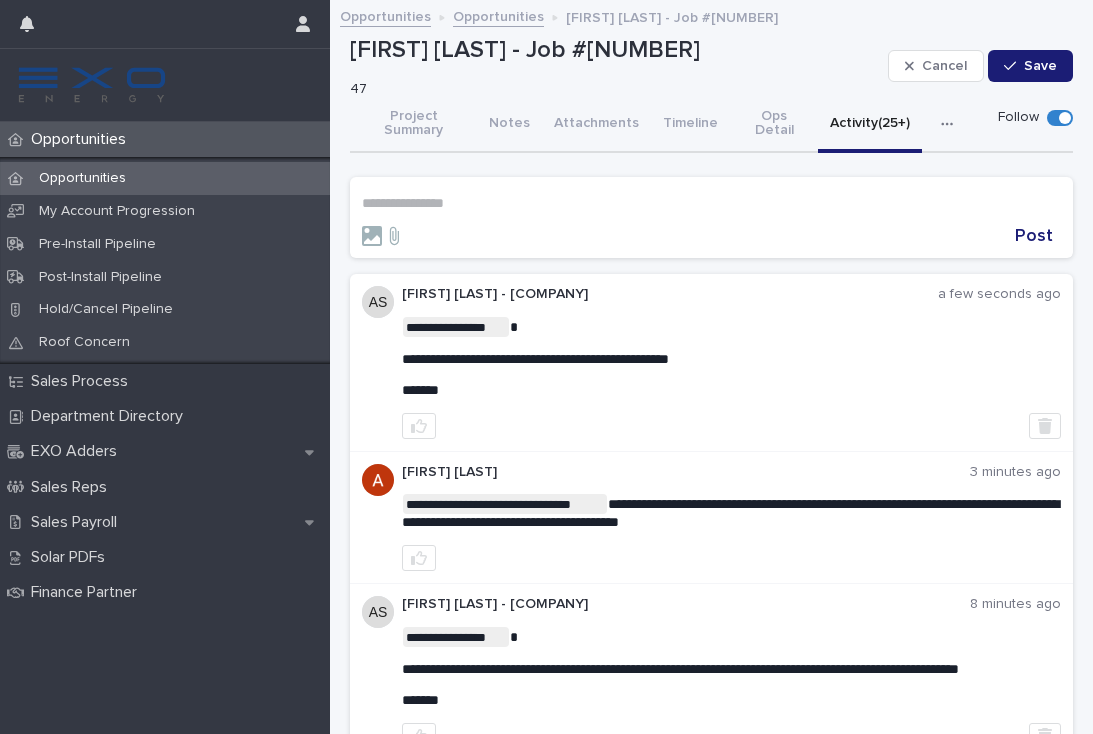 click on "Opportunities" at bounding box center [82, 139] 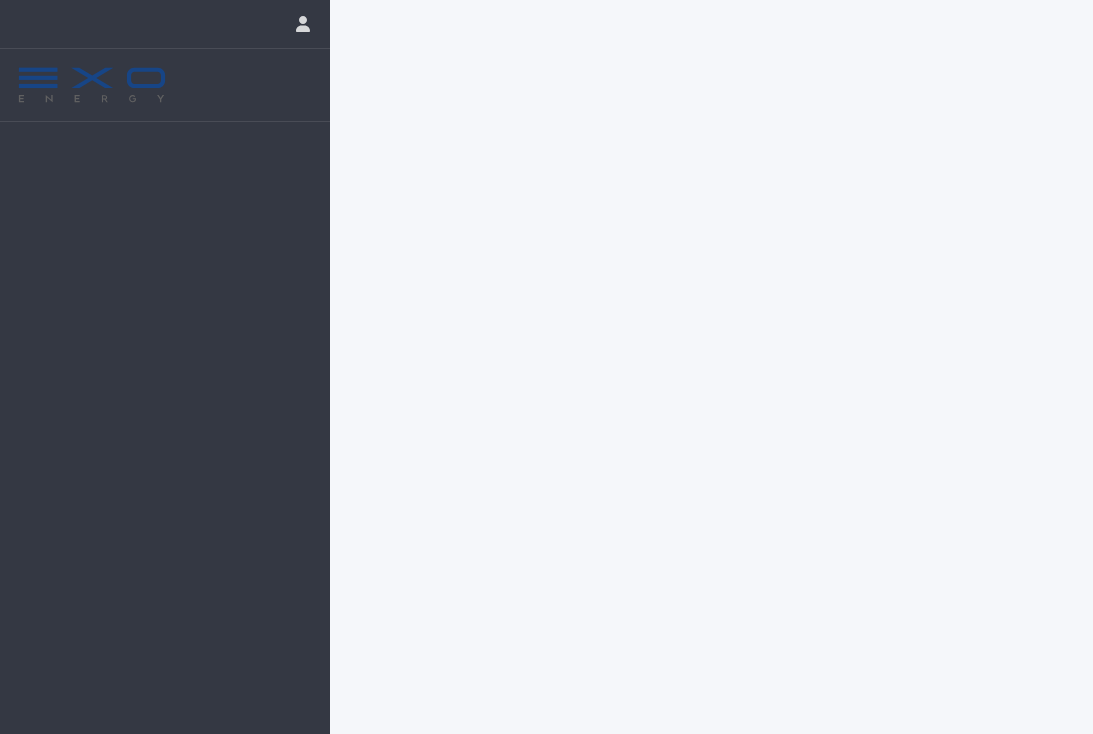 scroll, scrollTop: 0, scrollLeft: 0, axis: both 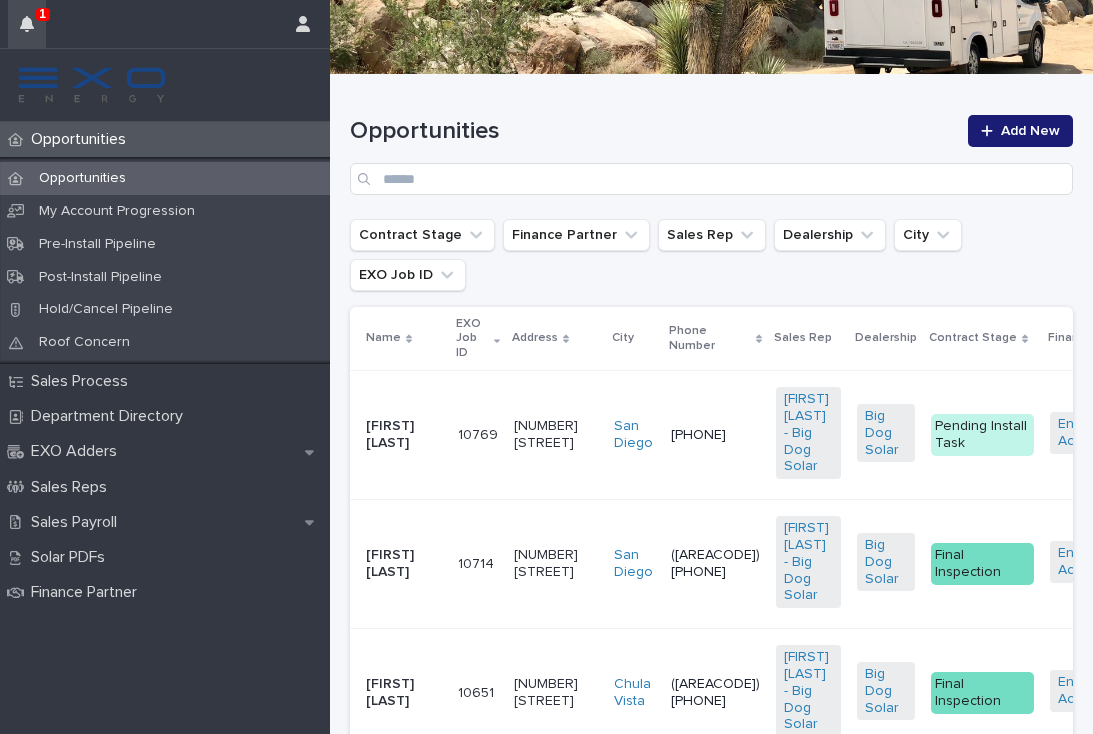 click at bounding box center [27, 24] 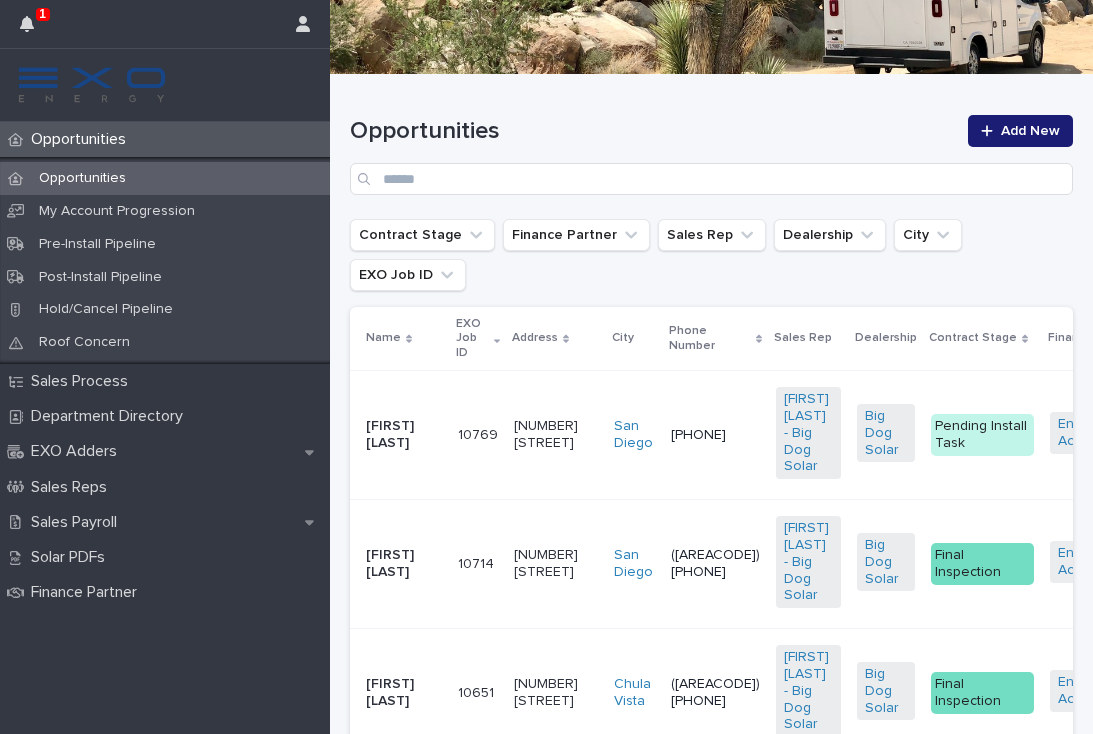 click on "Opportunities" at bounding box center (653, 131) 